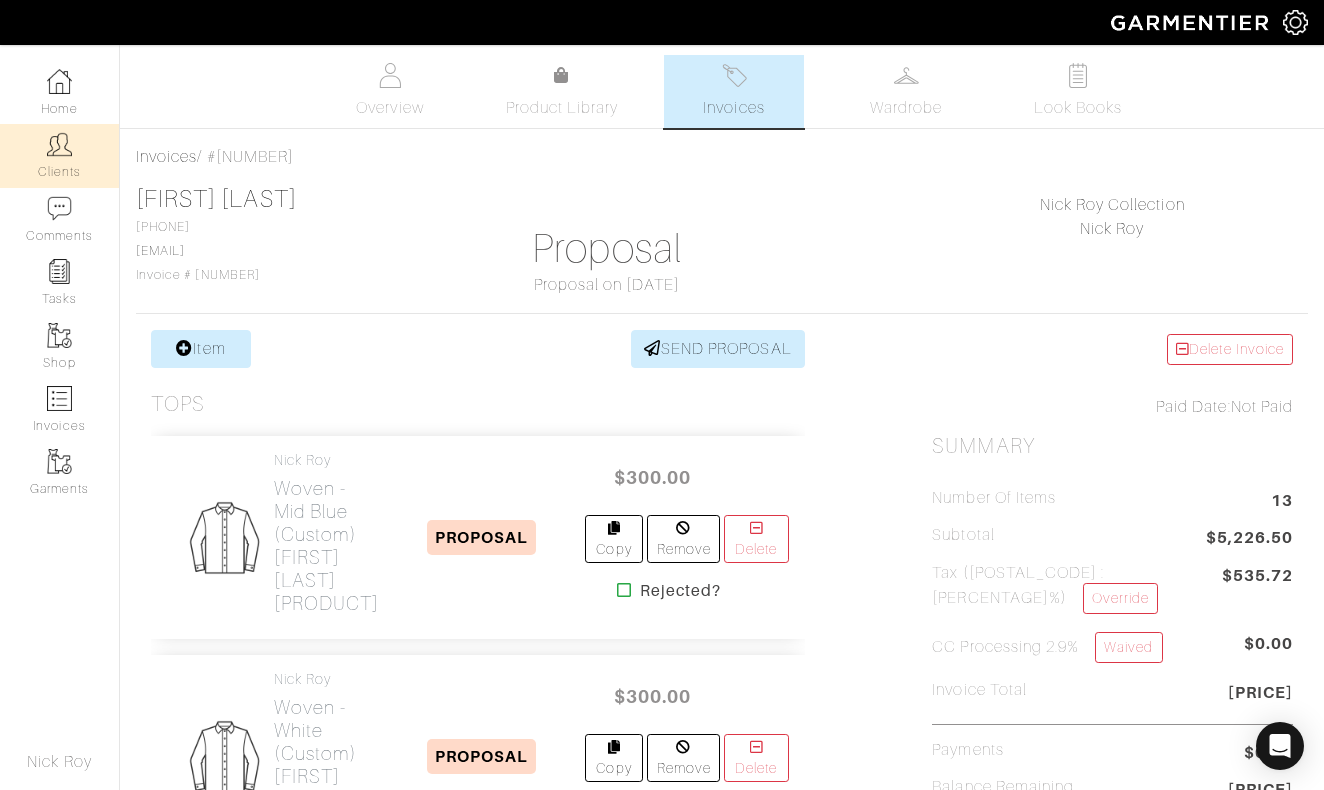 scroll, scrollTop: 0, scrollLeft: 0, axis: both 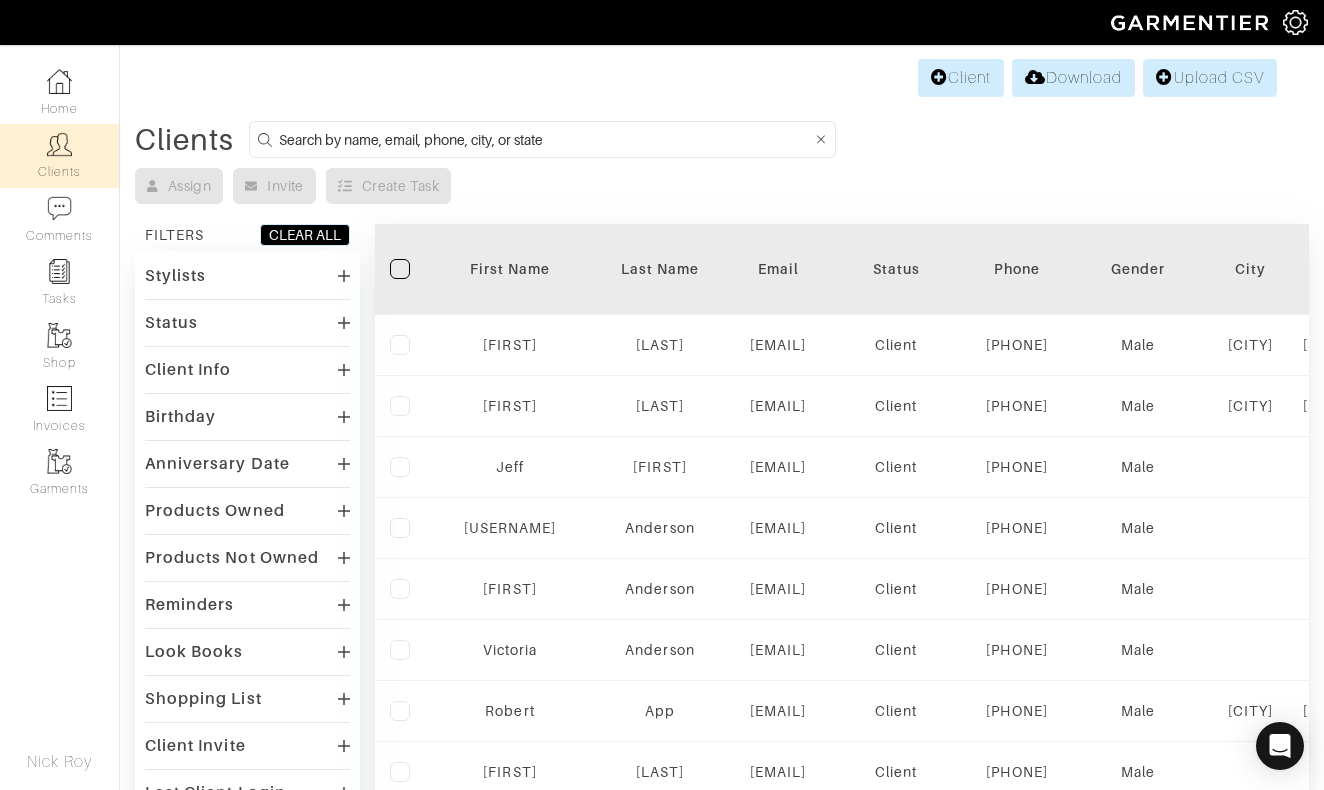 click at bounding box center [545, 139] 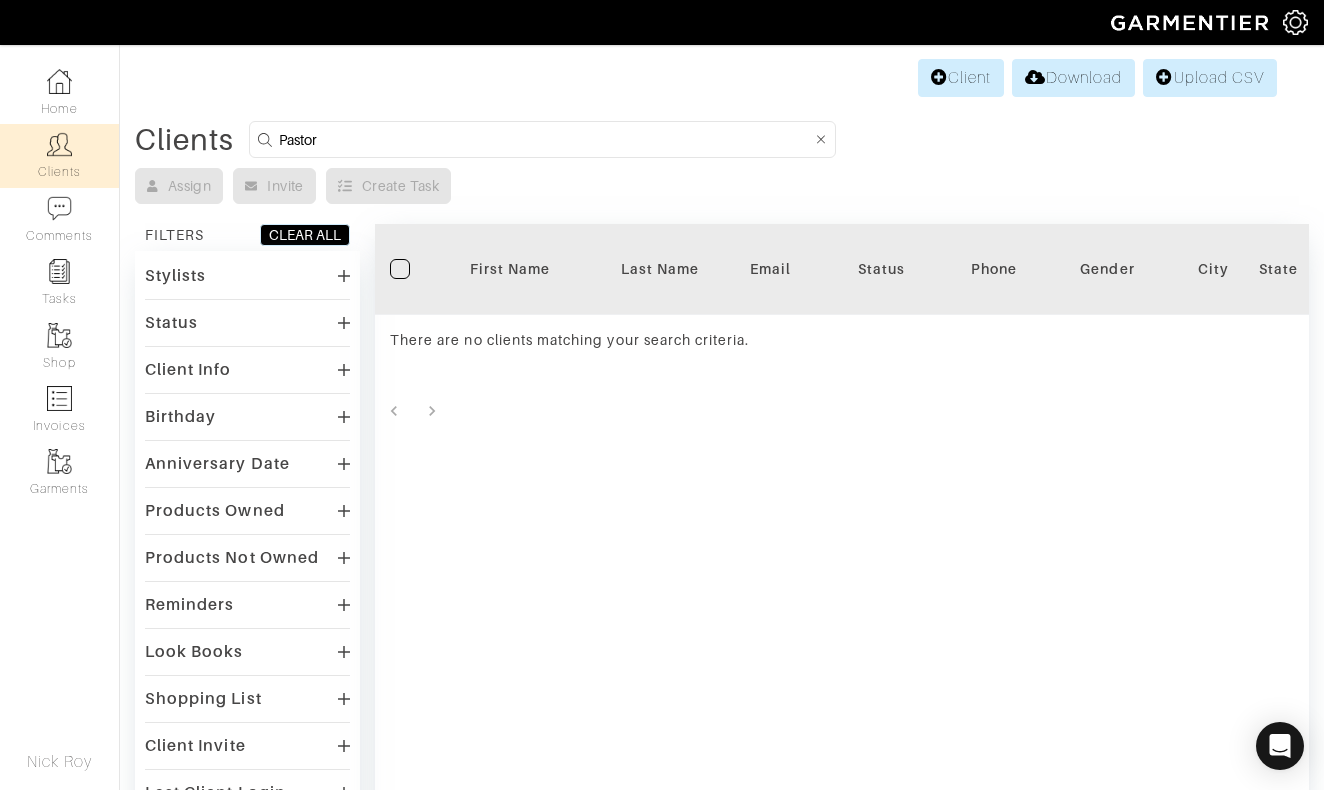 drag, startPoint x: 390, startPoint y: 139, endPoint x: 225, endPoint y: 137, distance: 165.01212 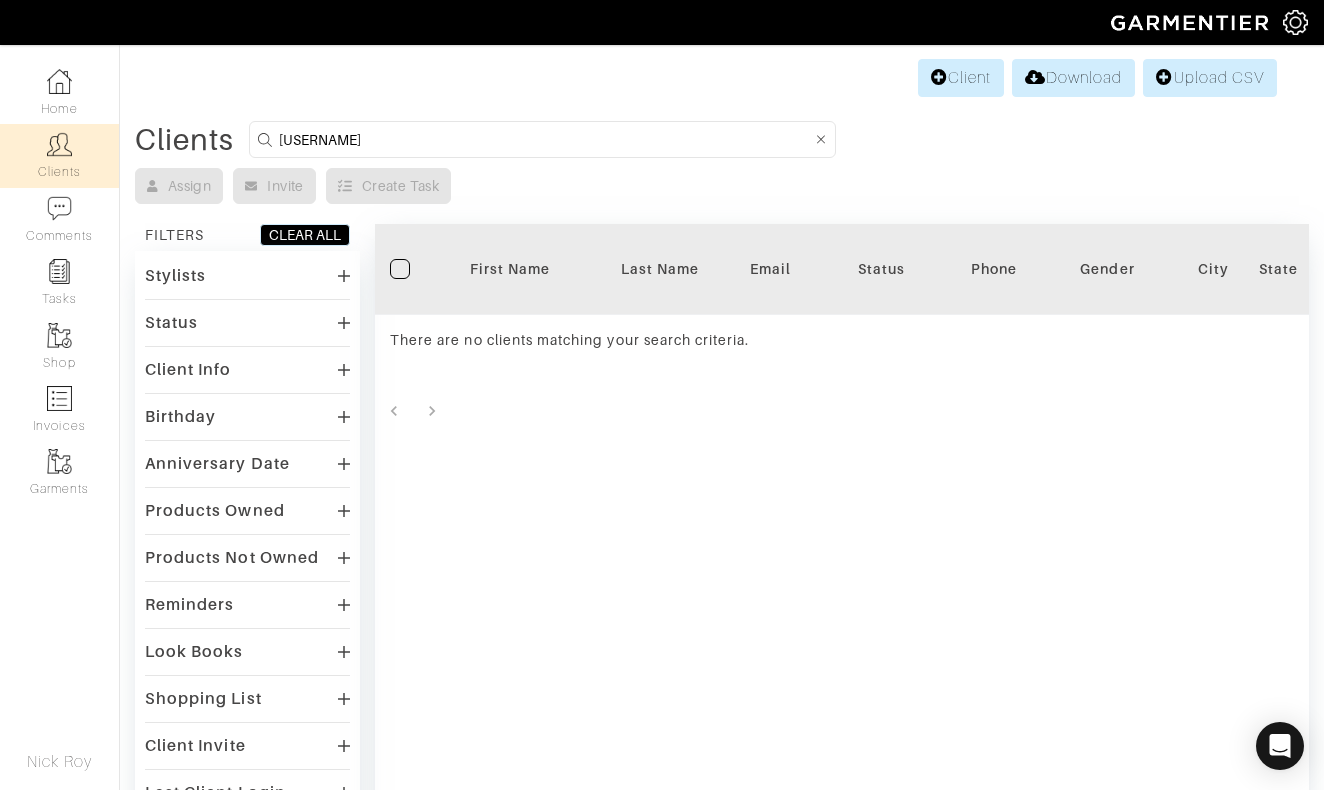 type on "[USERNAME]" 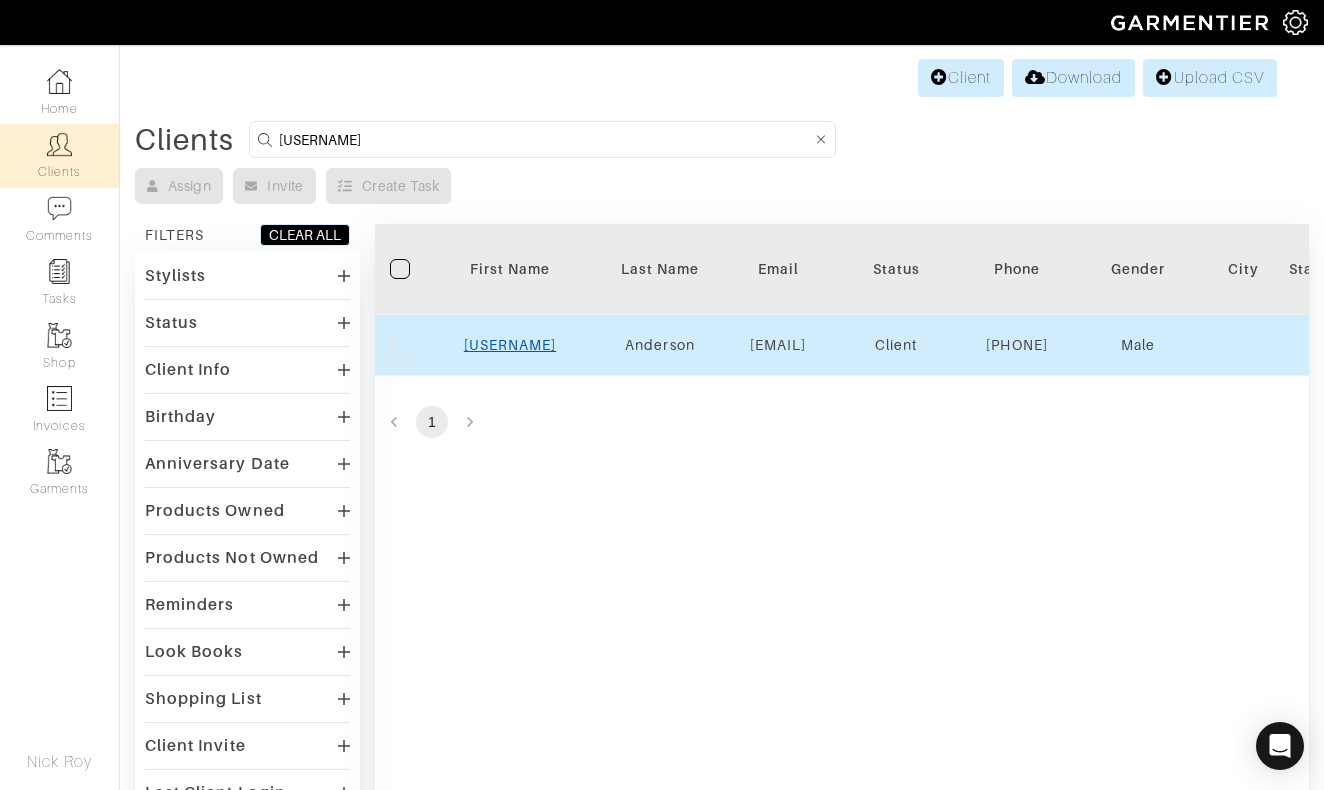 click on "[USERNAME]" at bounding box center [510, 345] 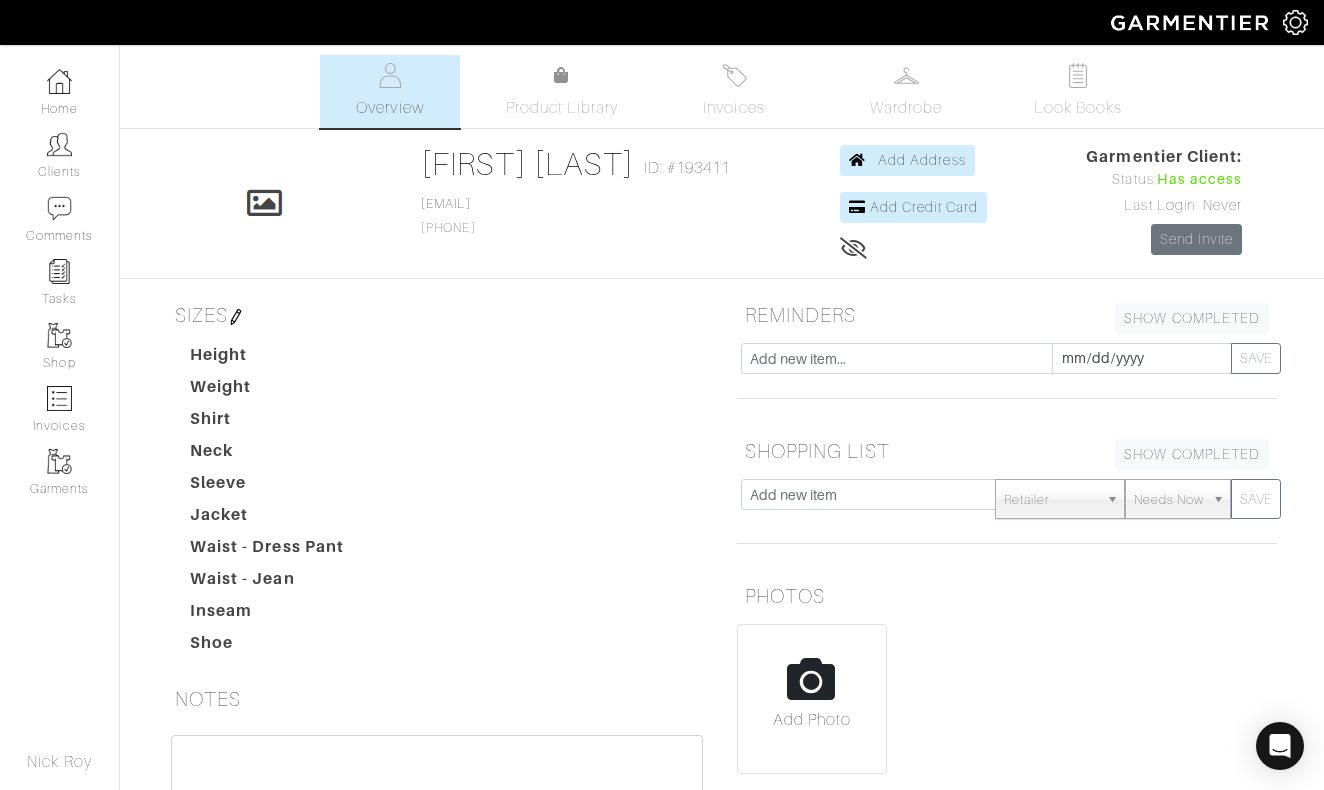 scroll, scrollTop: 0, scrollLeft: 0, axis: both 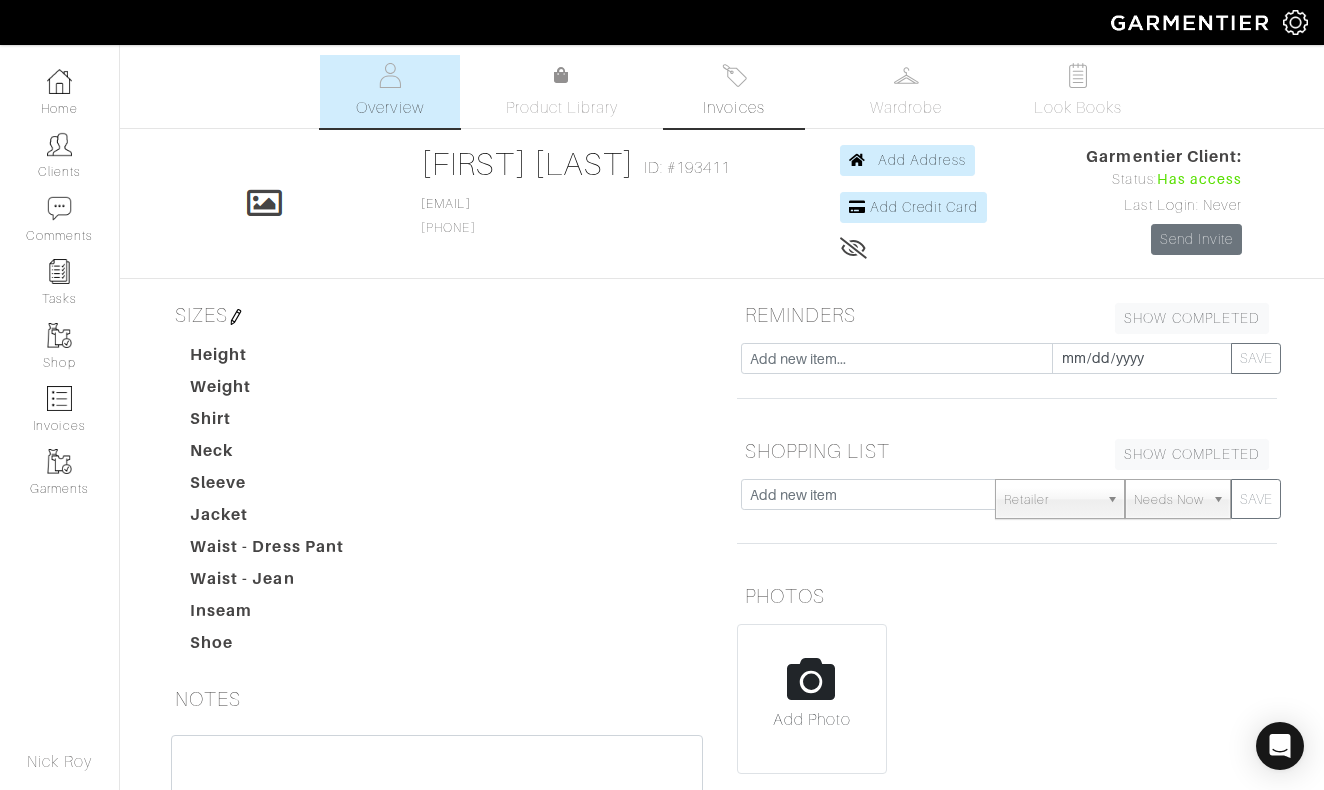 click on "Invoices" at bounding box center (733, 108) 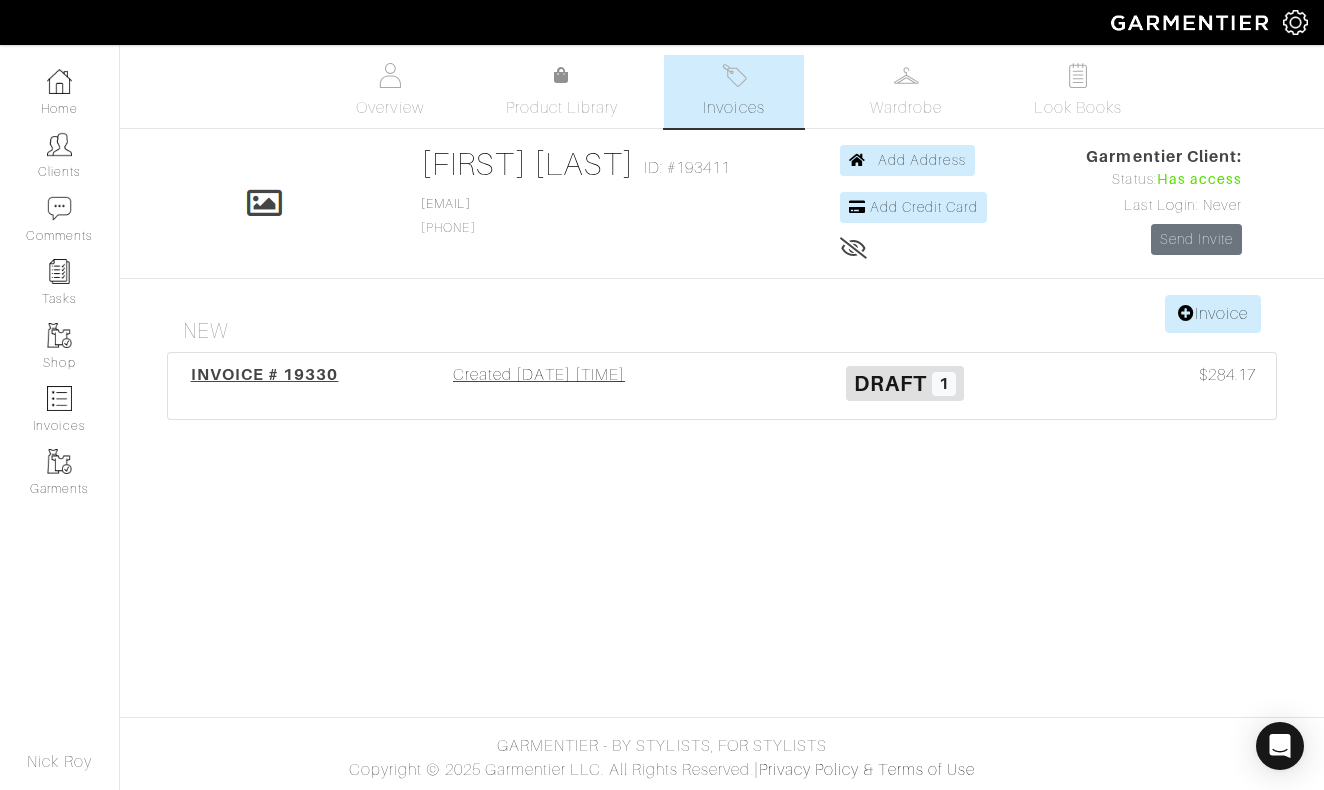click on "Created [DATE] [TIME]" at bounding box center (539, 386) 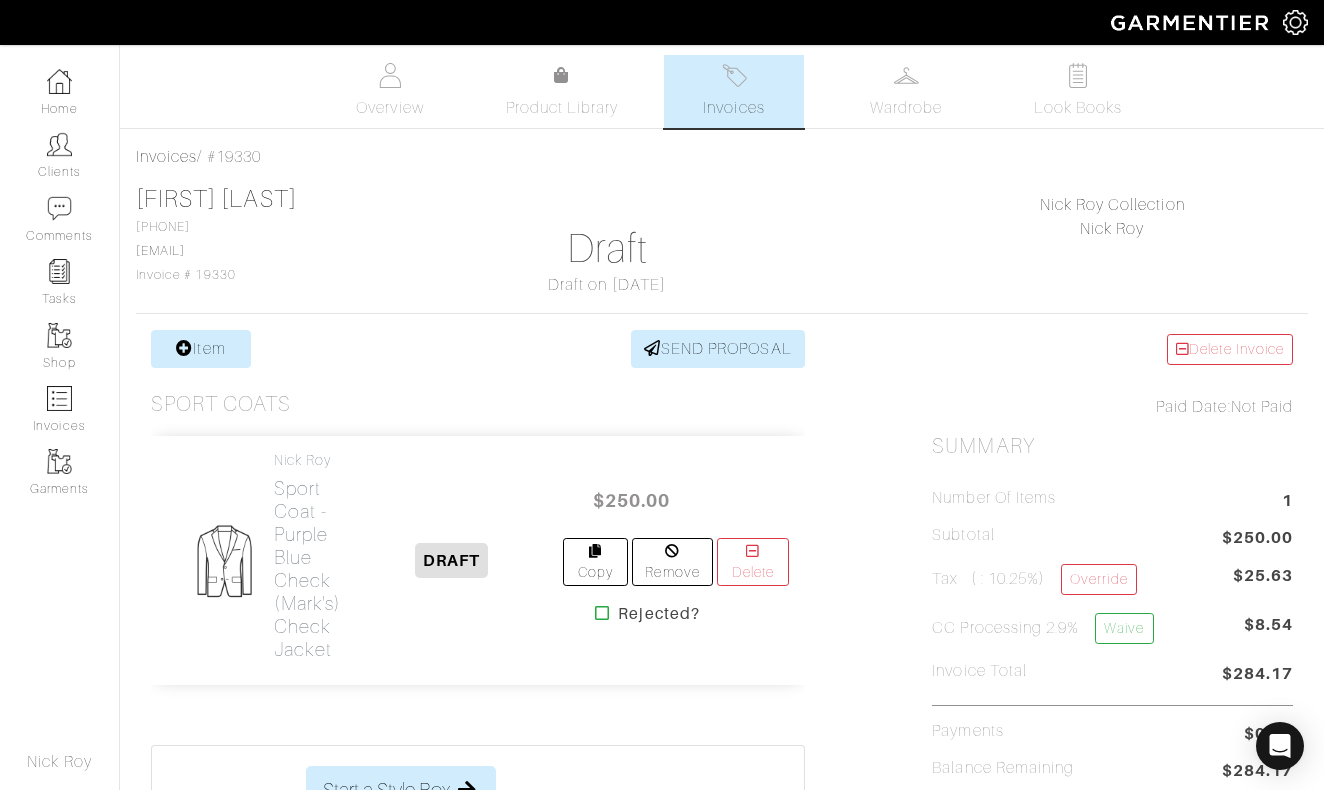 scroll, scrollTop: 0, scrollLeft: 0, axis: both 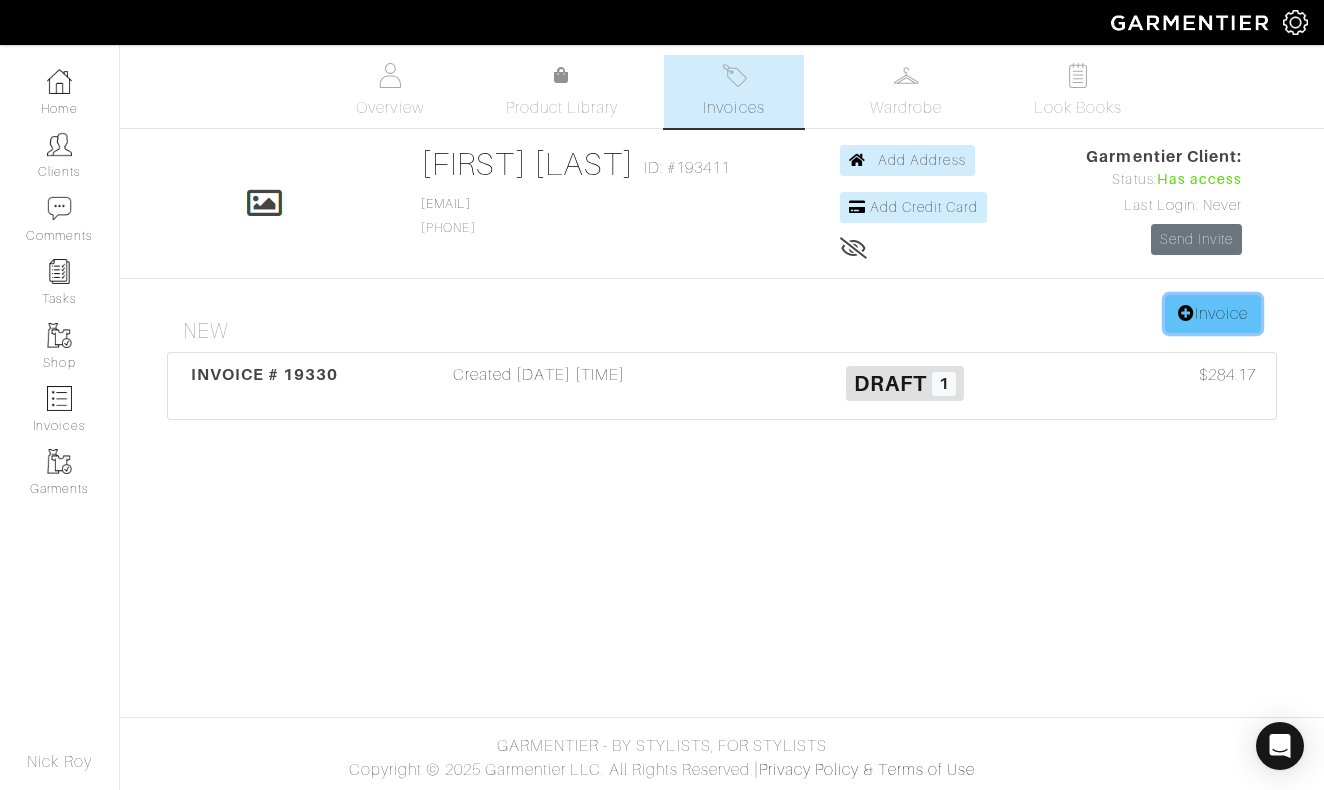 click on "Invoice" at bounding box center (1213, 314) 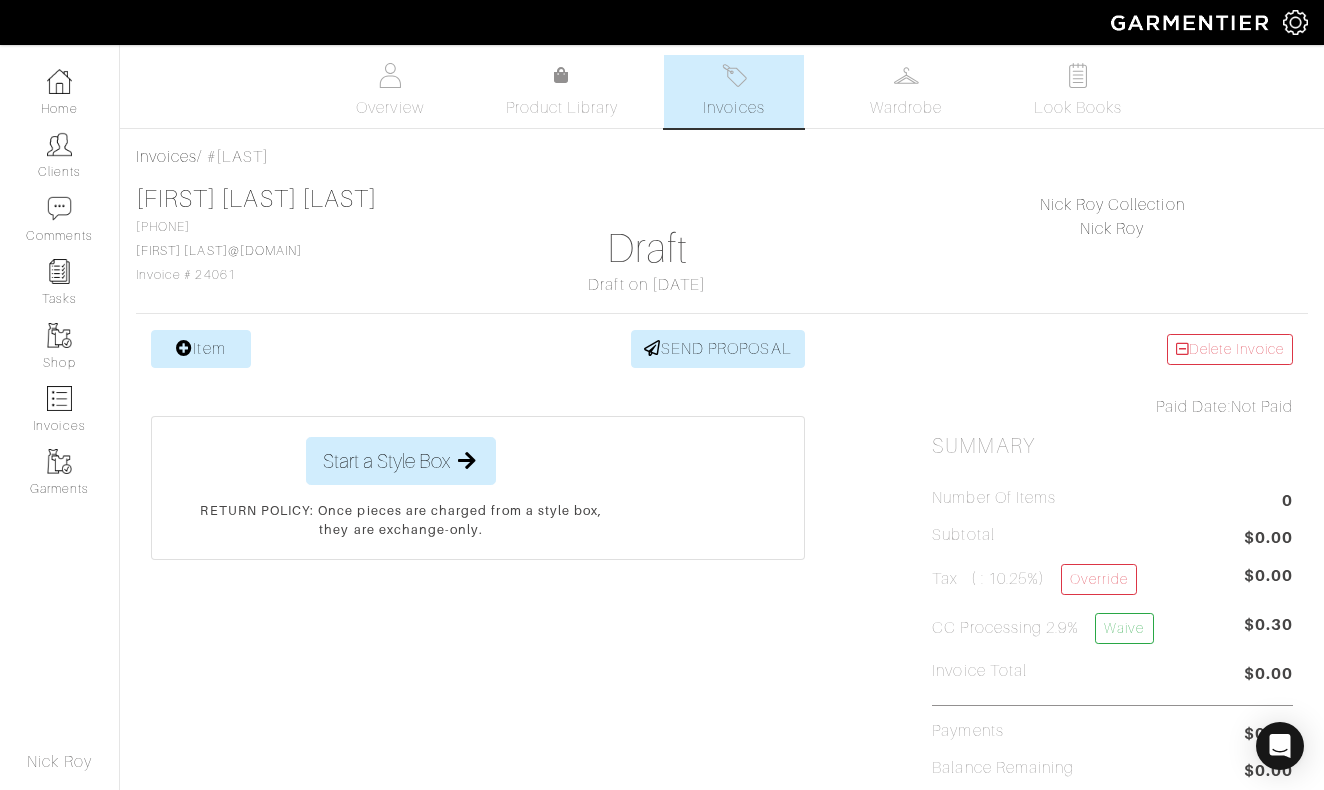 scroll, scrollTop: 0, scrollLeft: 0, axis: both 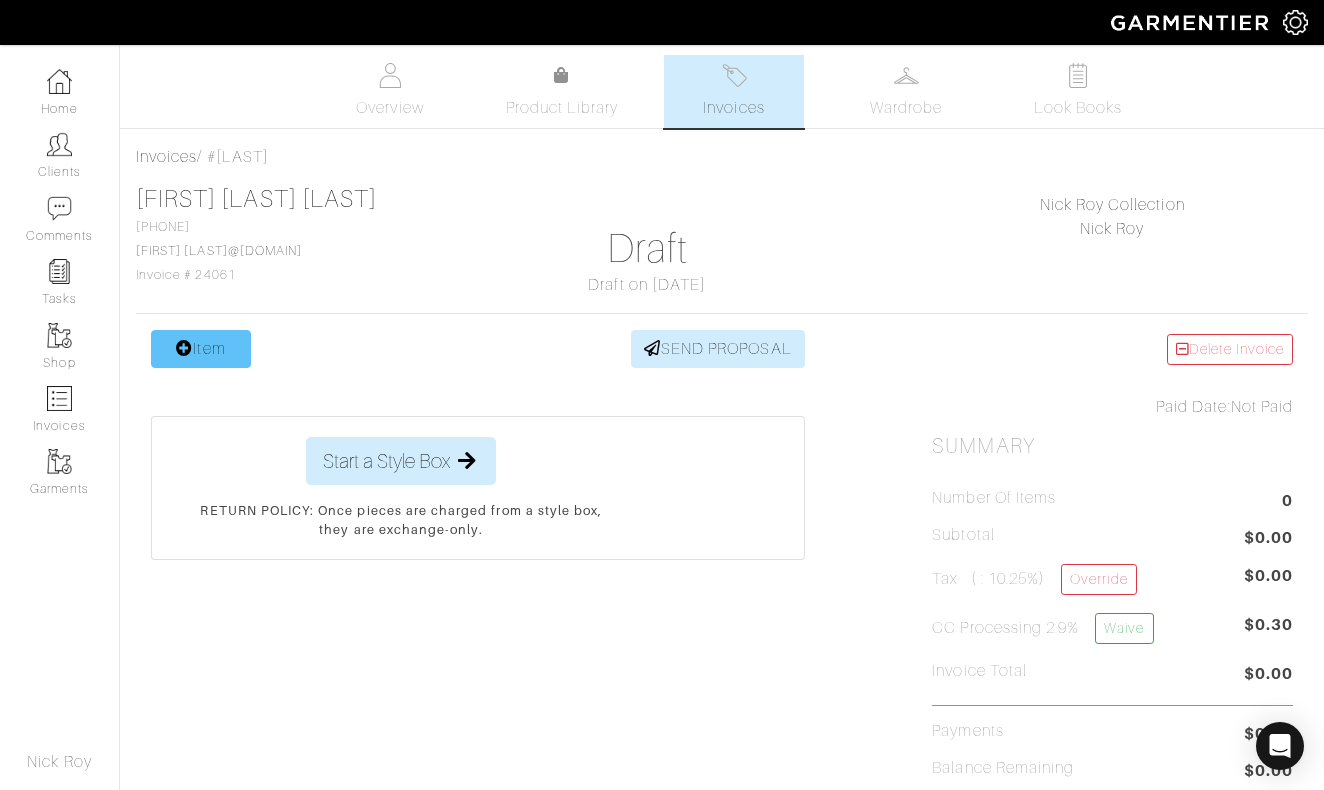 click at bounding box center (184, 348) 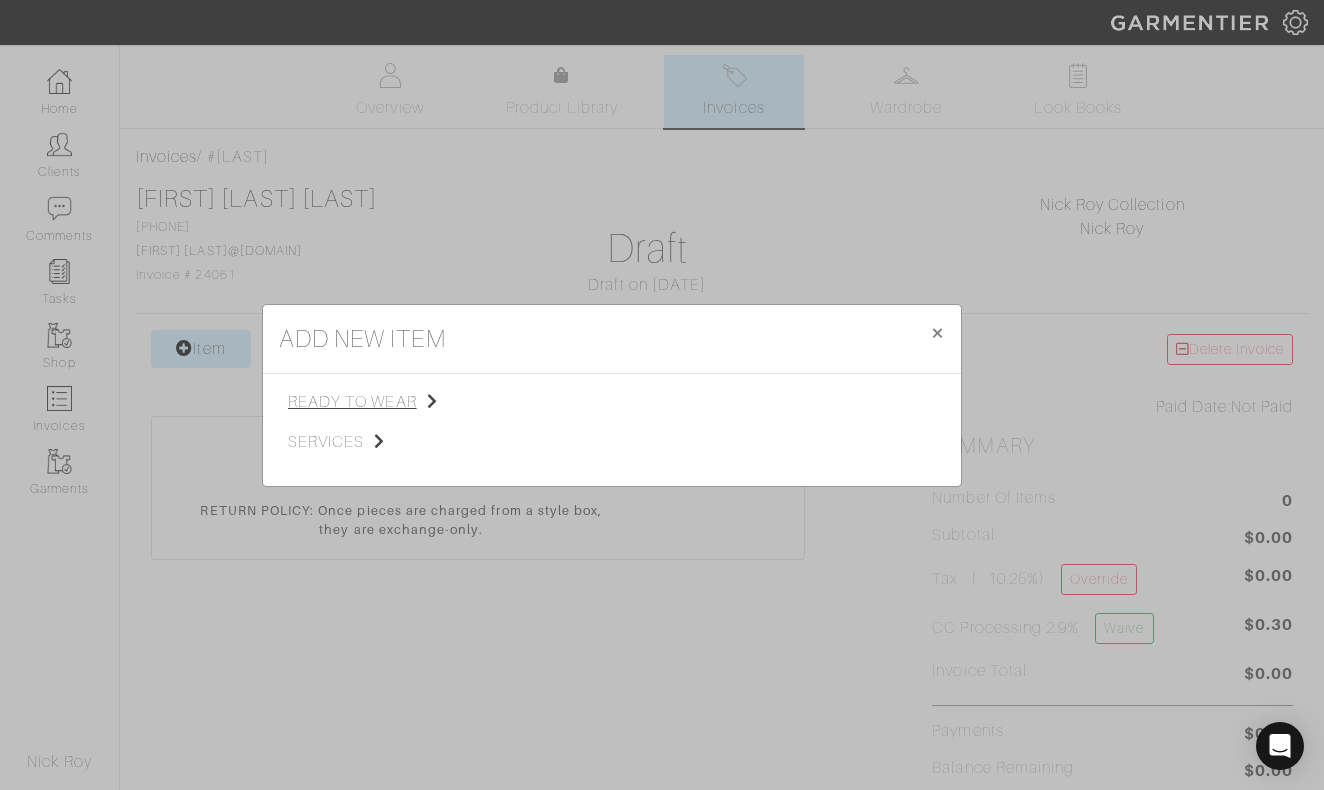 click on "ready to wear" at bounding box center [388, 402] 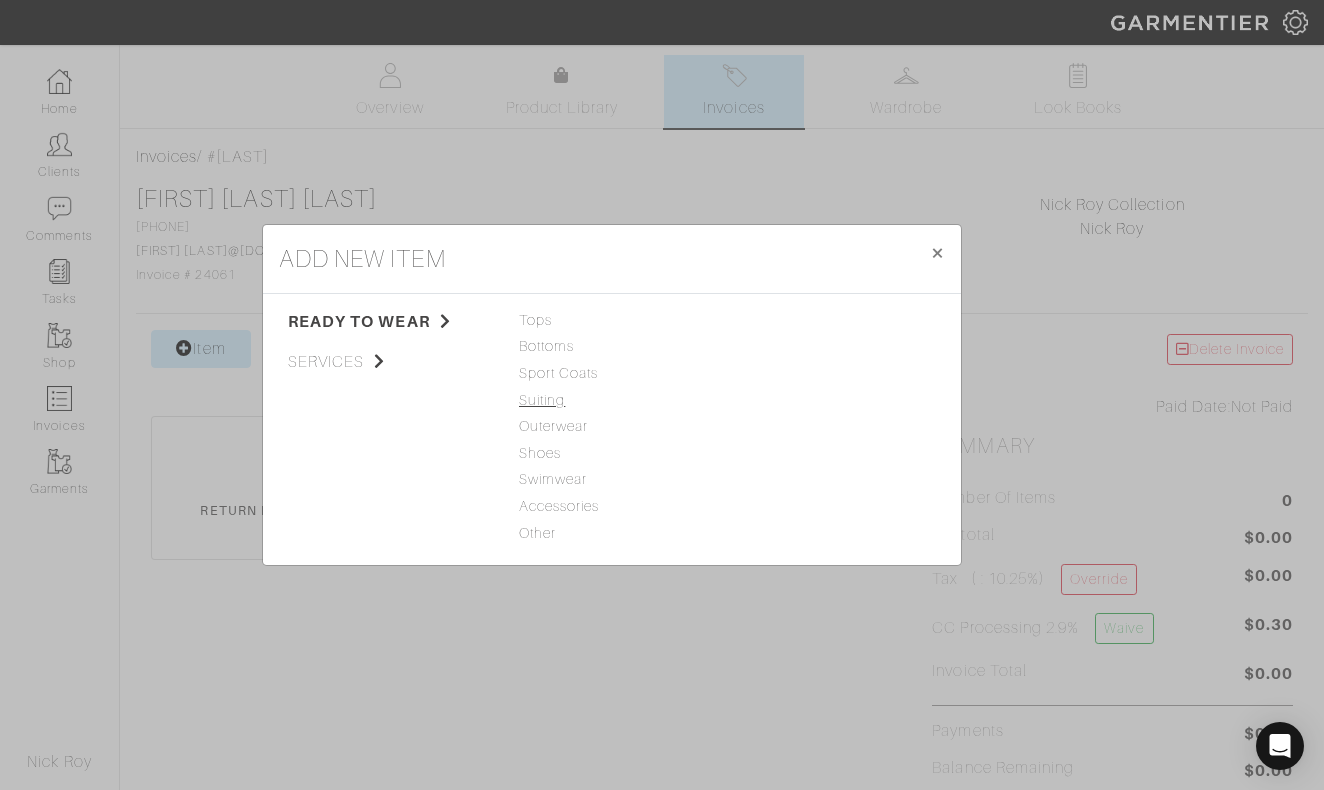 click on "Suiting" at bounding box center (612, 401) 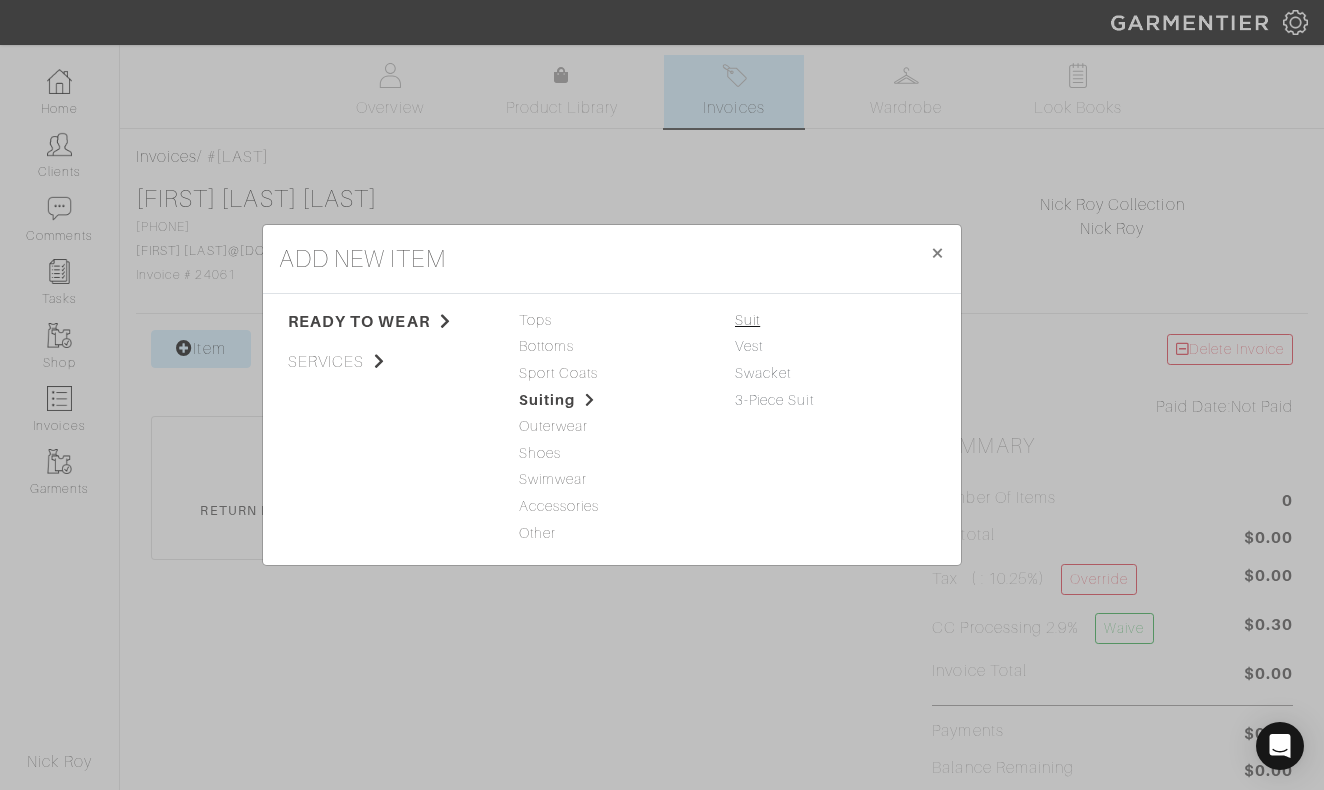 click on "Suit" at bounding box center (747, 320) 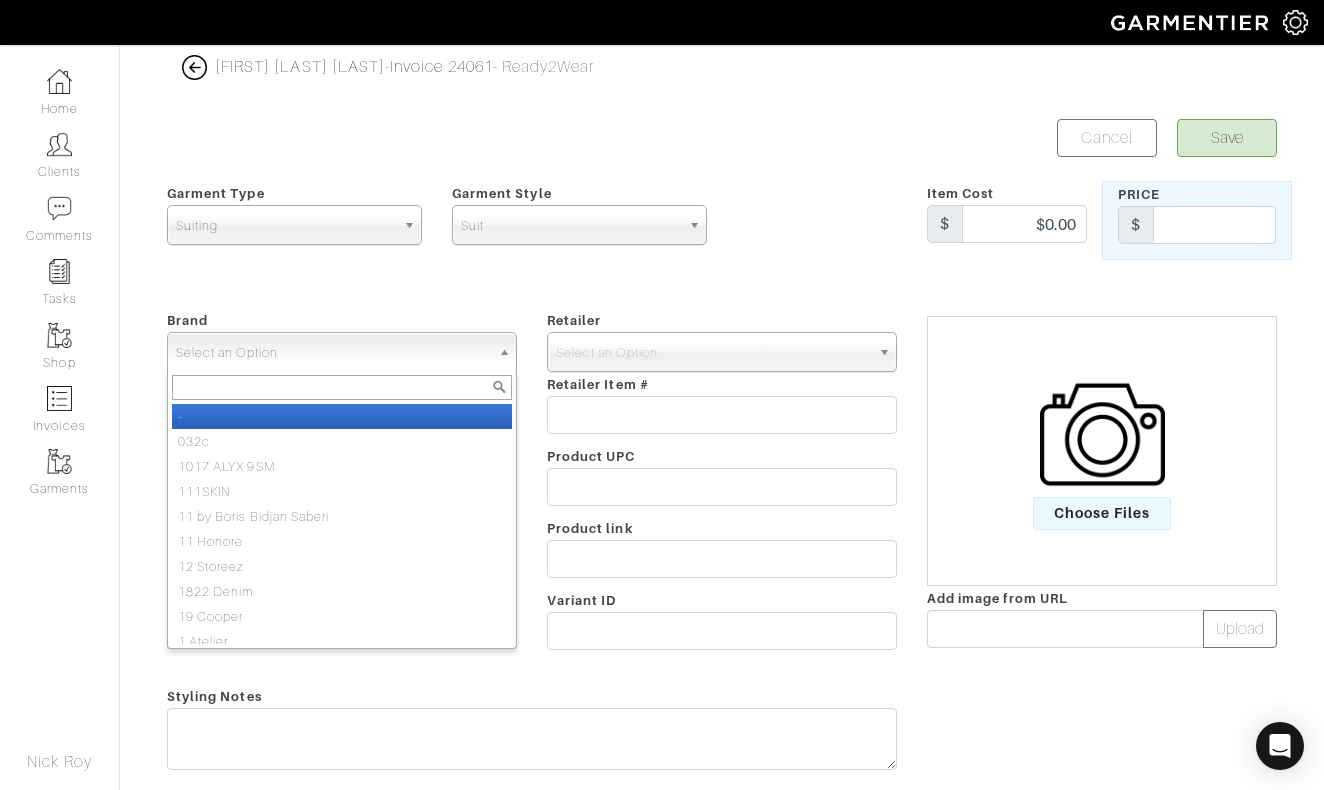 click on "Select an Option" at bounding box center (333, 353) 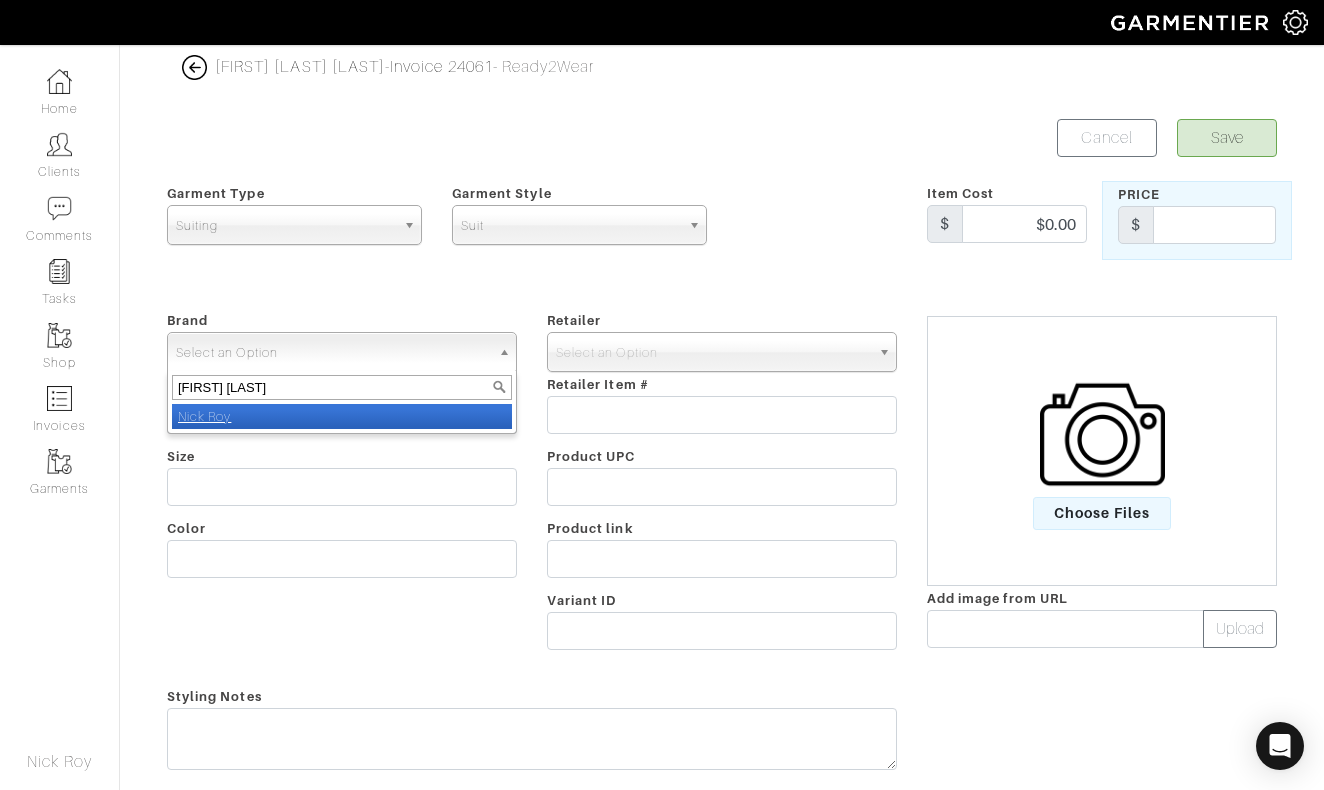 type 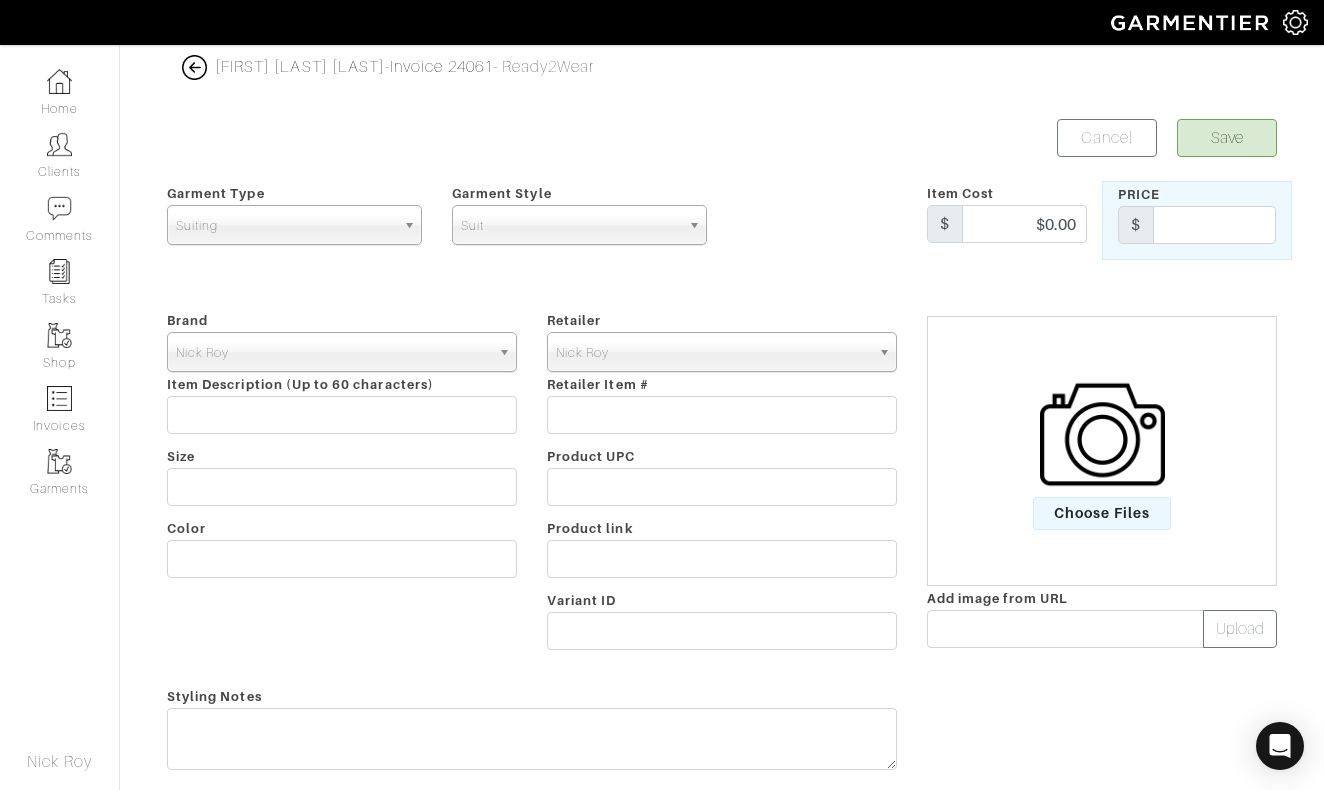 click on "Suit" at bounding box center [570, 226] 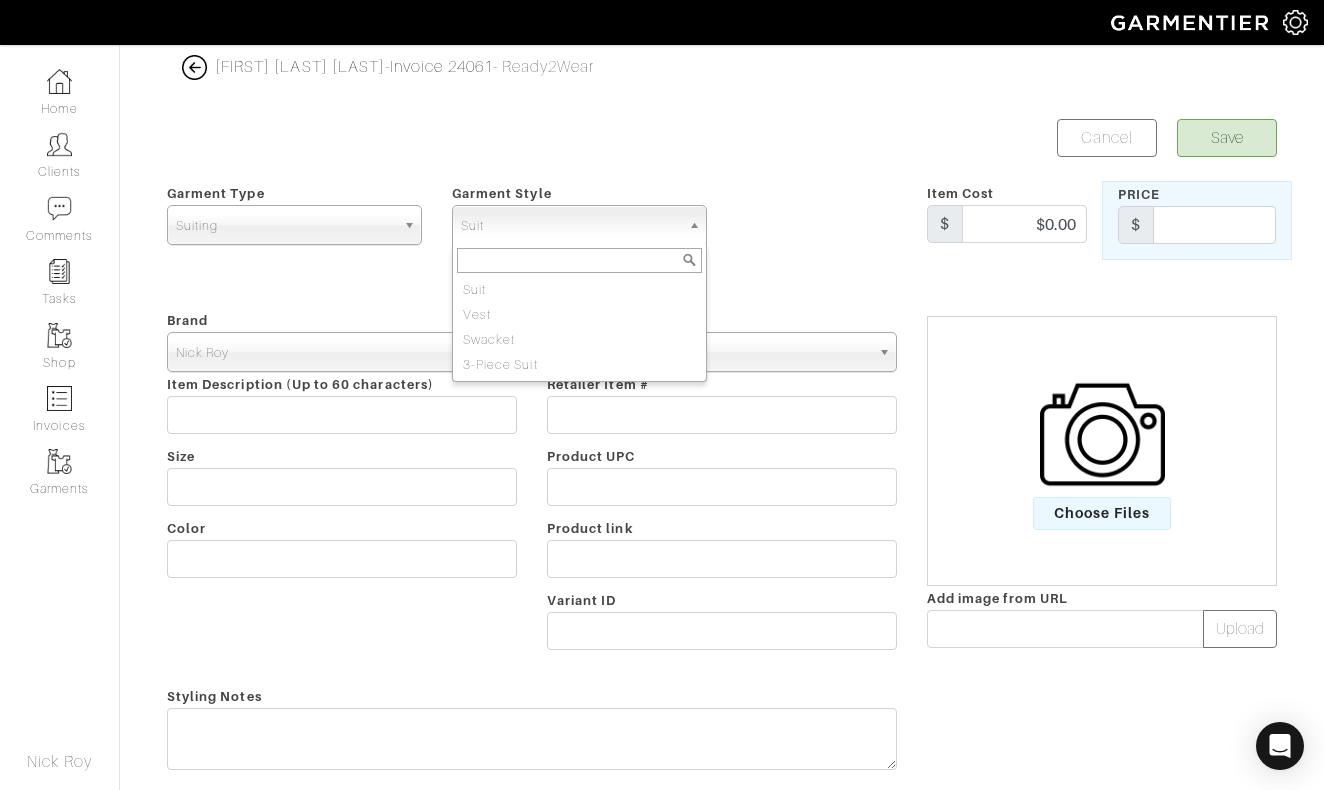 click on "Suiting" at bounding box center (285, 226) 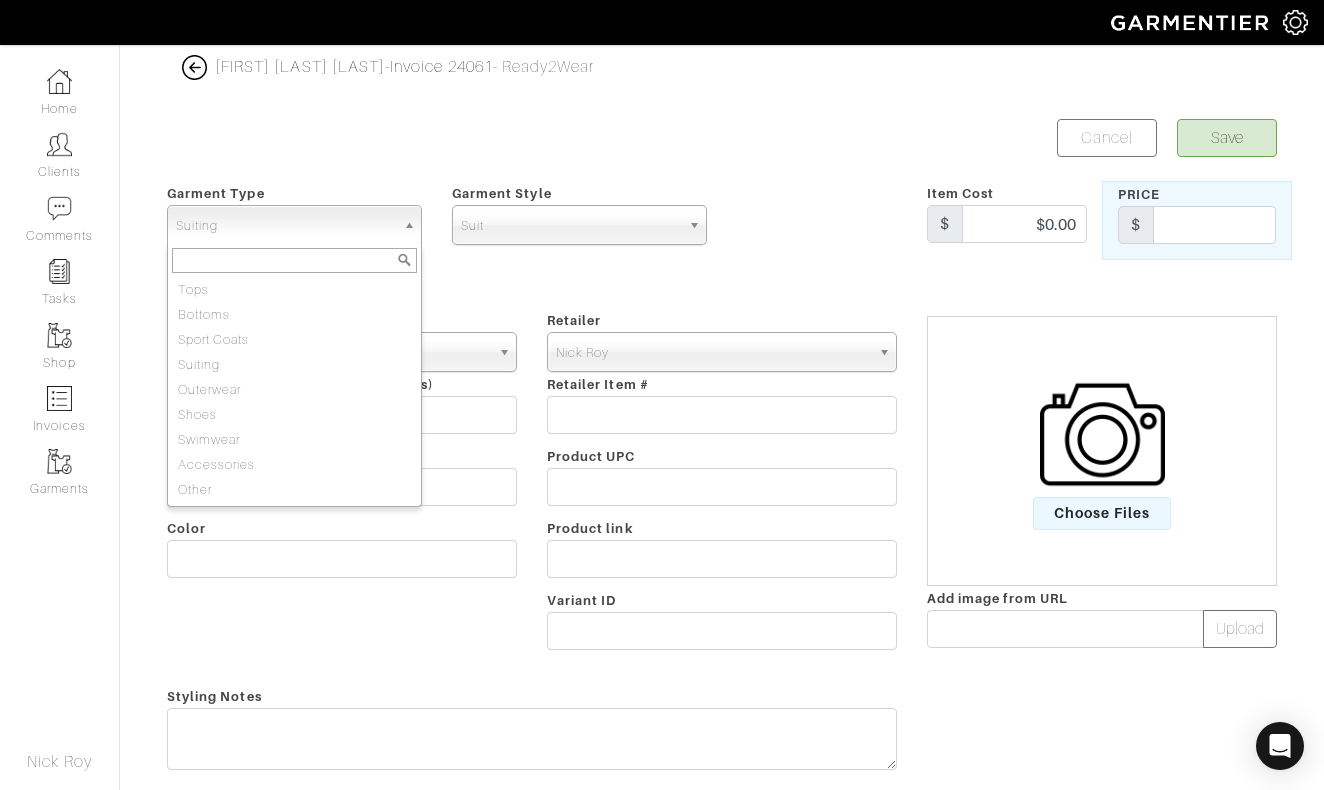 click on "Brand
-
032c
1017 ALYX 9SM
111SKIN
11 by Boris Bidjan Saberi
11 Honore
12 Storeez
1822 Denim
19 Cooper
1 Atelier
1.STATE
21 Drops
24/7 Perspective
24S
27 EDIT
2Xist
31 Bits
3.1 Phillip Lim
34 Heritage
360 Cashmere
37 Extreme Actives
3LAB
3x1
47
4SI3NNA
525
525 America Plus
5Twelve
6397
6pm.com
6 Shore Road by Pooja
7 Diamonds
7 For All Mankind
8-Bit
8G
8Greens
8 Oak Lane
8 Other Reasons
99% IS
9seed
AARKE
Abasi Rosborough
Abella
Abercrombie & Fitch
ABLE
Abstract
Abyss
AC
Ace & Jig
Acler
Acne Studios
A-Cold-Wall*
Acorn
Acqua di Parma
Acrylic
Acynetic
Adam Lippes
Adam Selman
Add Down
Addiction
Addison Ross
ADDITION ELLE LOVE AND LEGEND
Adeam
Adelyn Rae
Aden and Anais
Ader Error
adidas
Adina Reyter
ADL
Adora
ADORE
ADORNIA
Adriana Degreas
Adriana Iglesias
Adrianna Papell
Adrienne Landau
Aelfie
Aer
Aerin
Aervana
Aesop
Aesther Ekme" at bounding box center (342, 484) 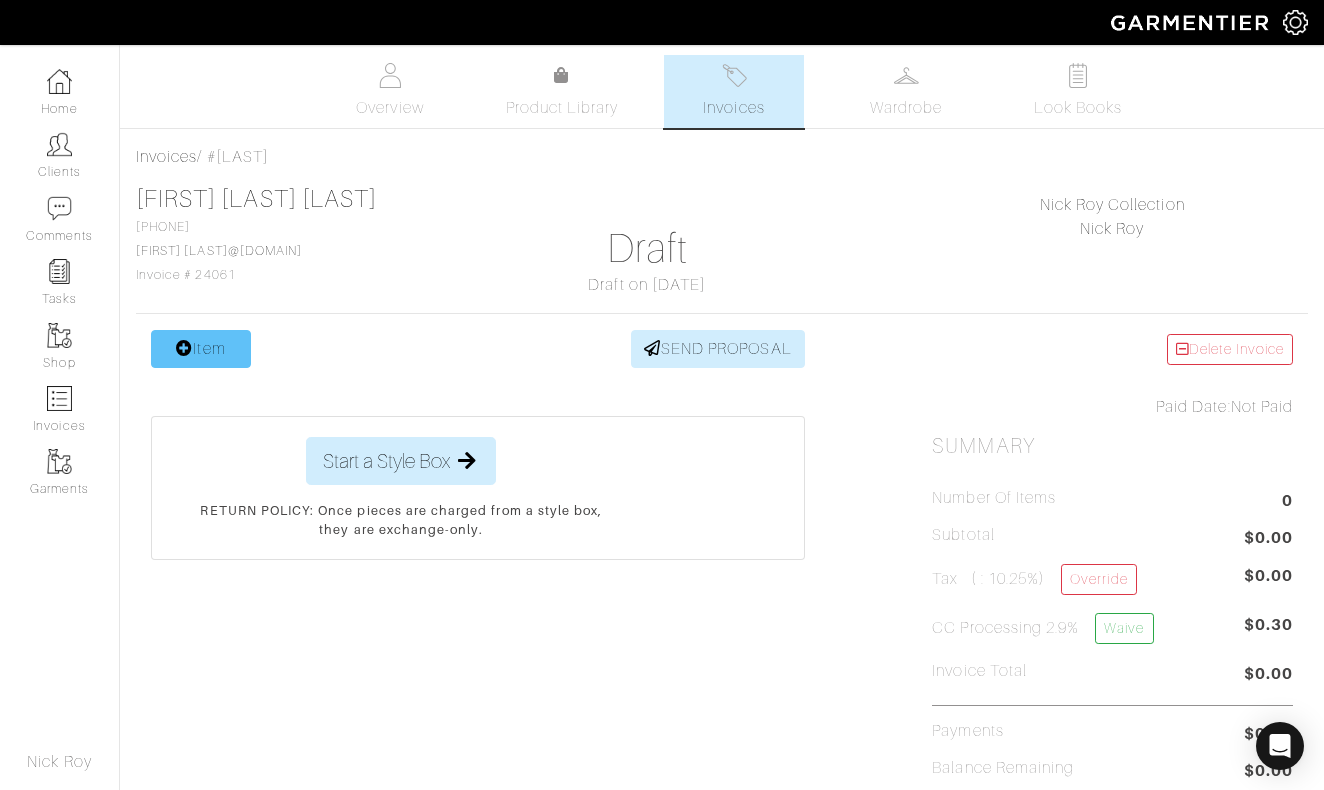 click on "Item" at bounding box center [201, 349] 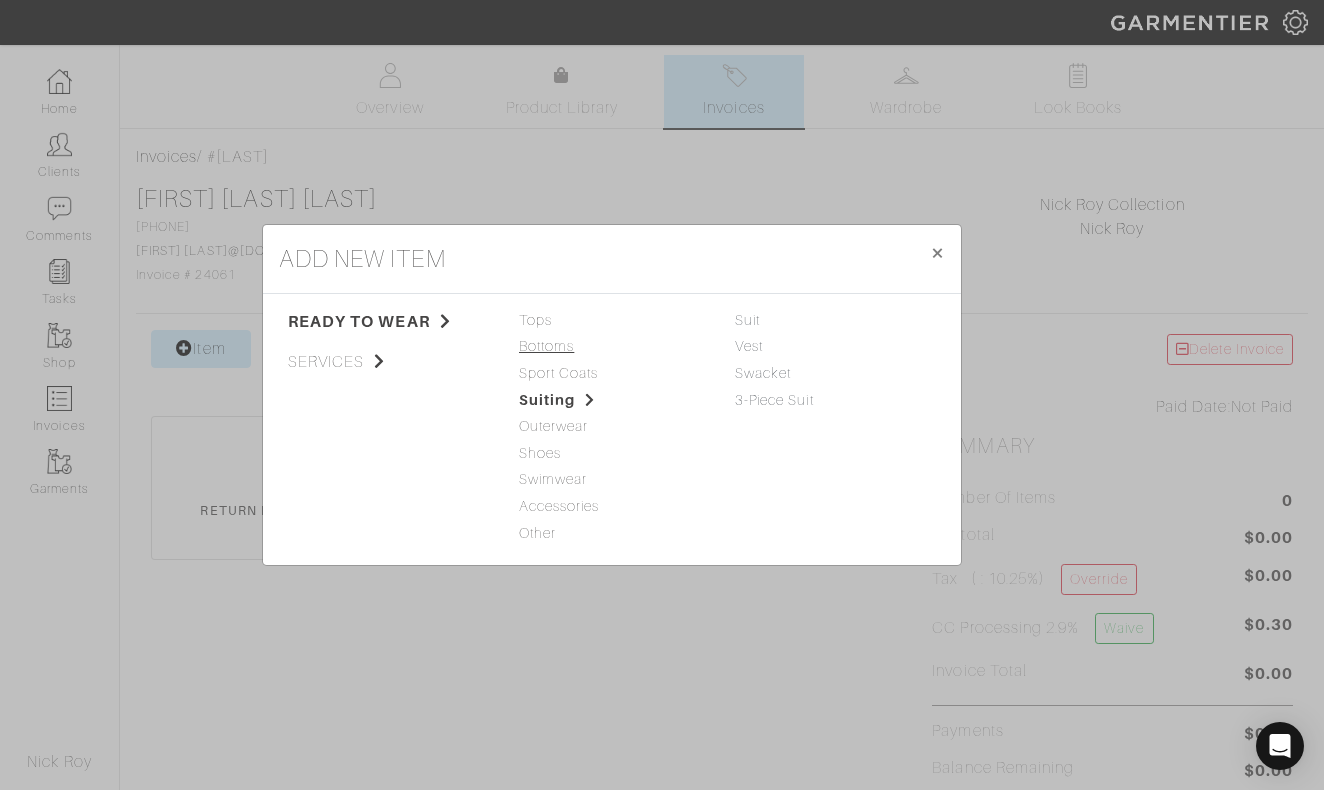 click on "Bottoms" at bounding box center (612, 347) 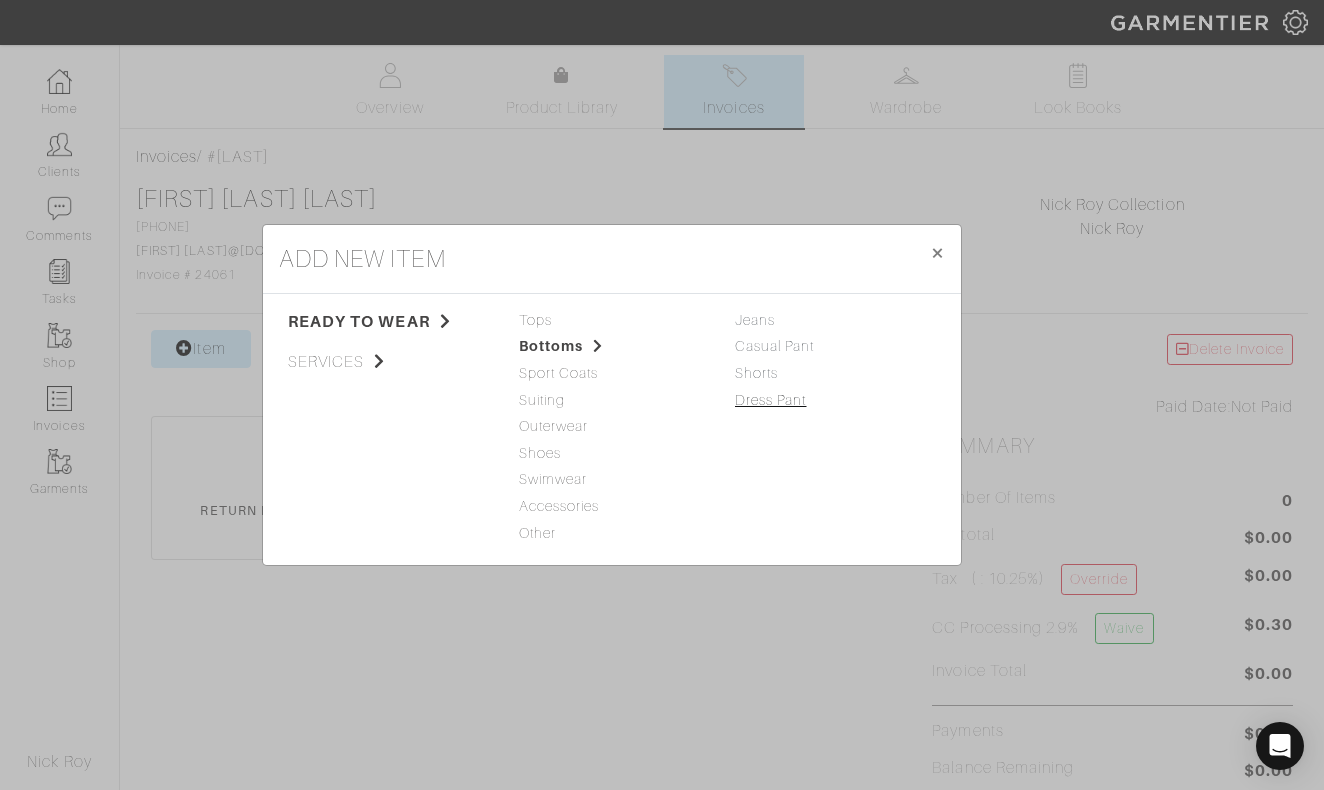 click on "Dress Pant" at bounding box center (771, 400) 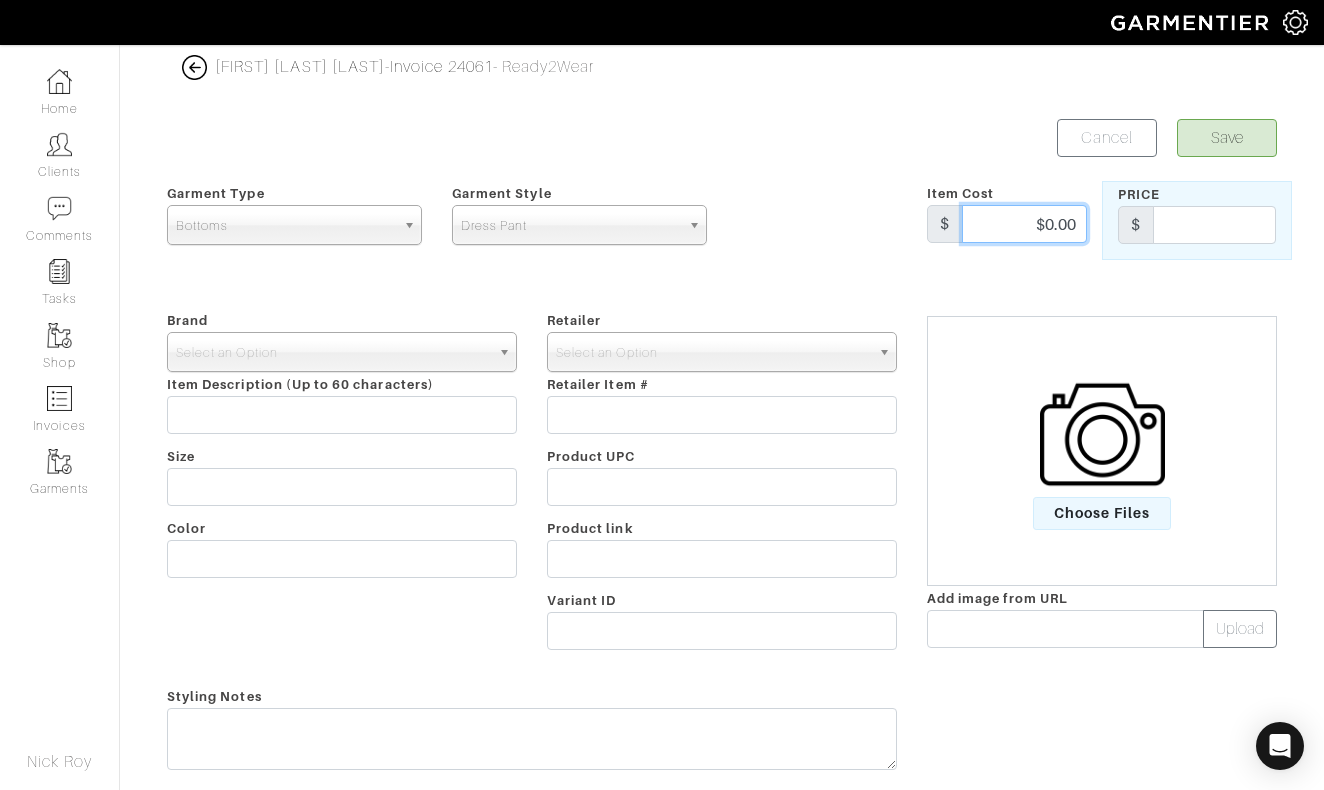 drag, startPoint x: 1023, startPoint y: 226, endPoint x: 1179, endPoint y: 232, distance: 156.11534 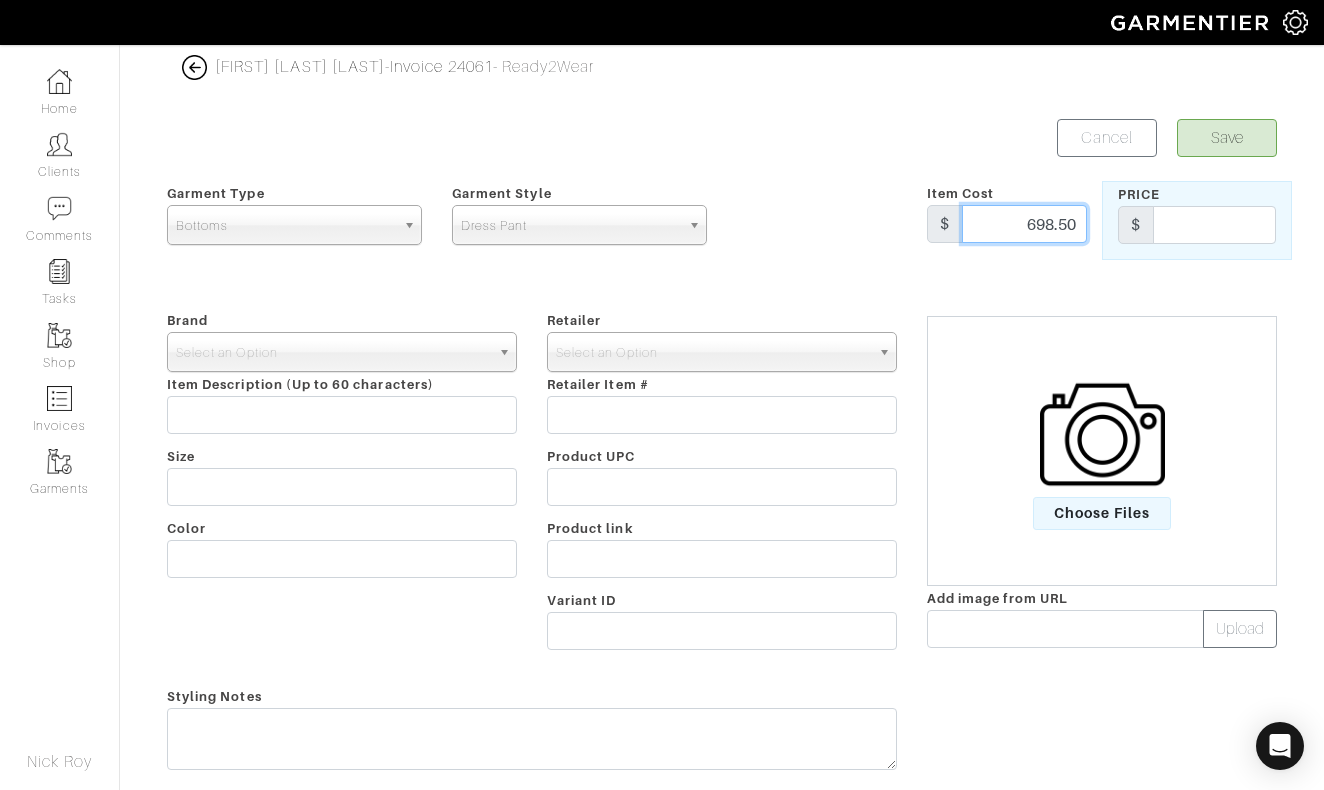 type on "698.50" 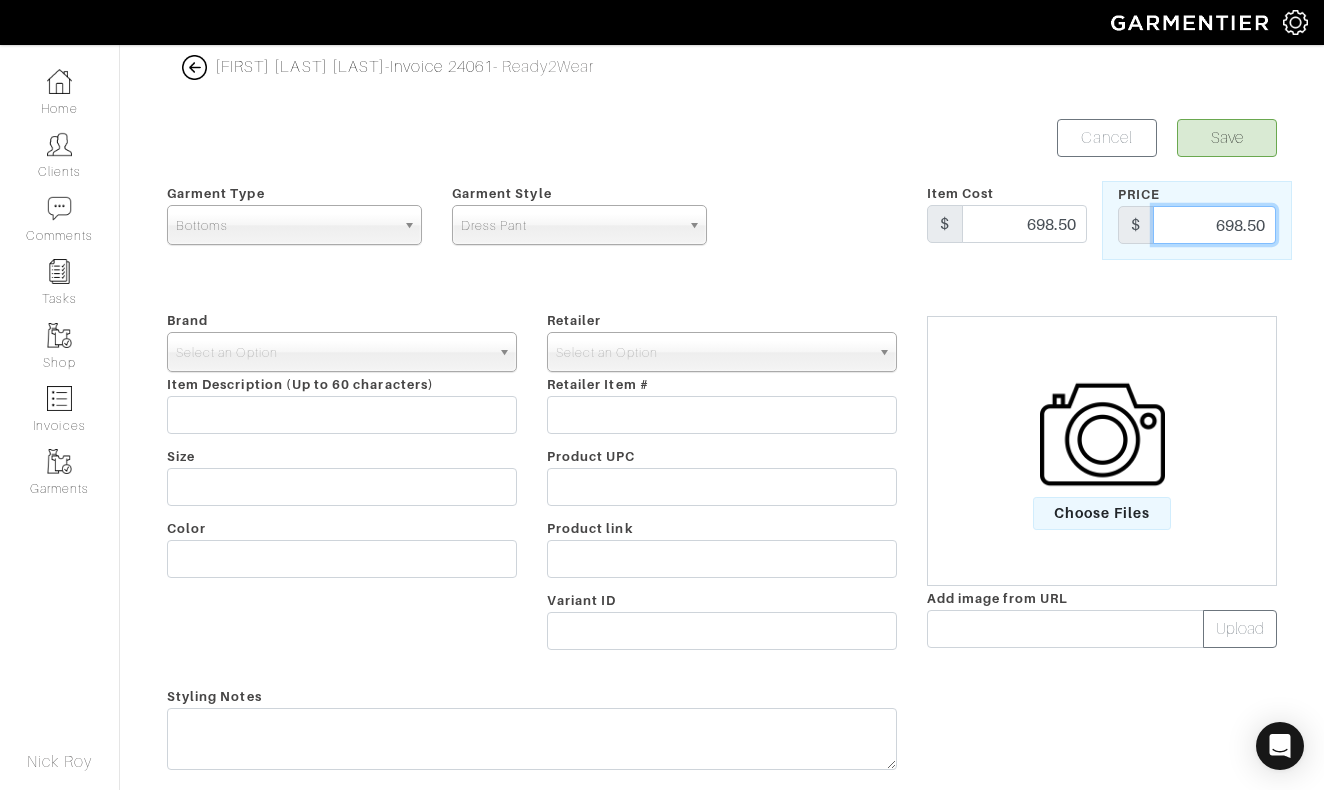 type on "698.50" 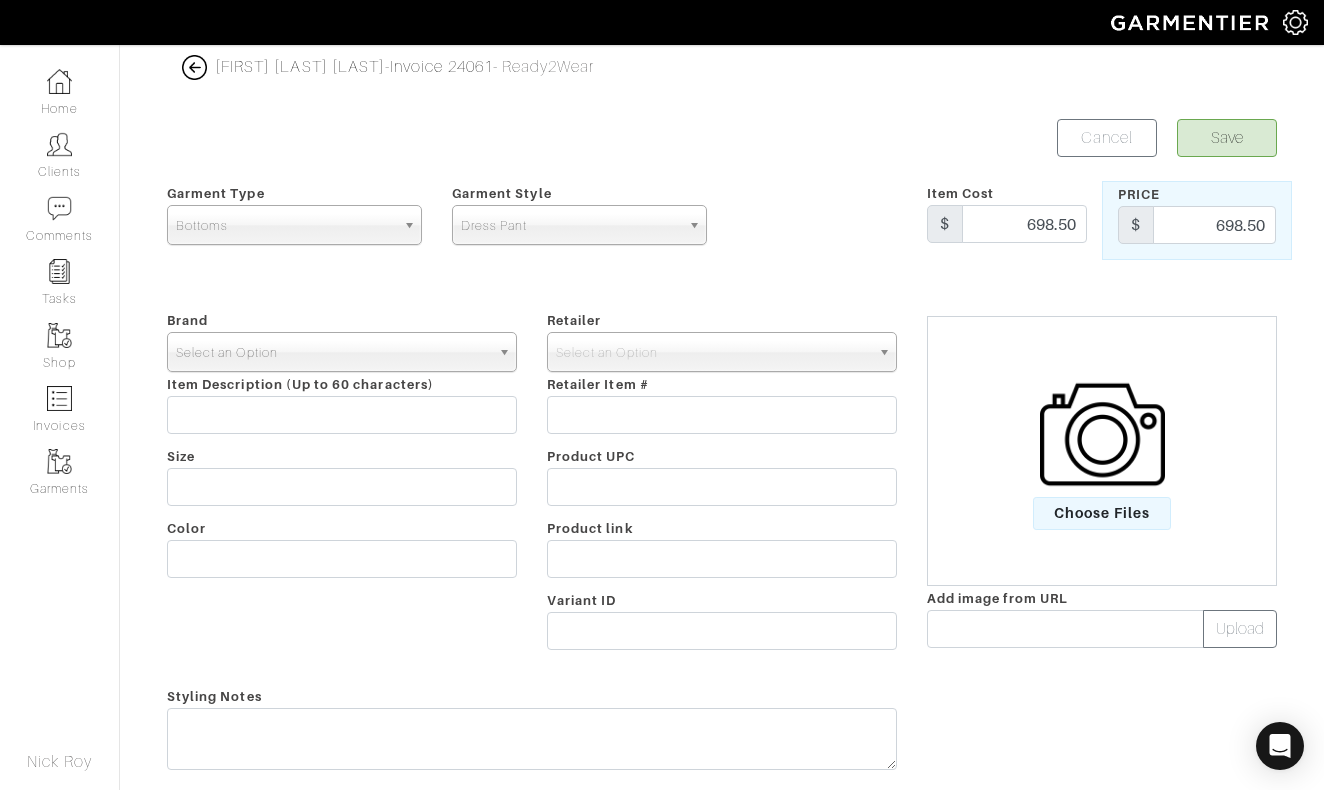 click on "Select an Option" at bounding box center (333, 353) 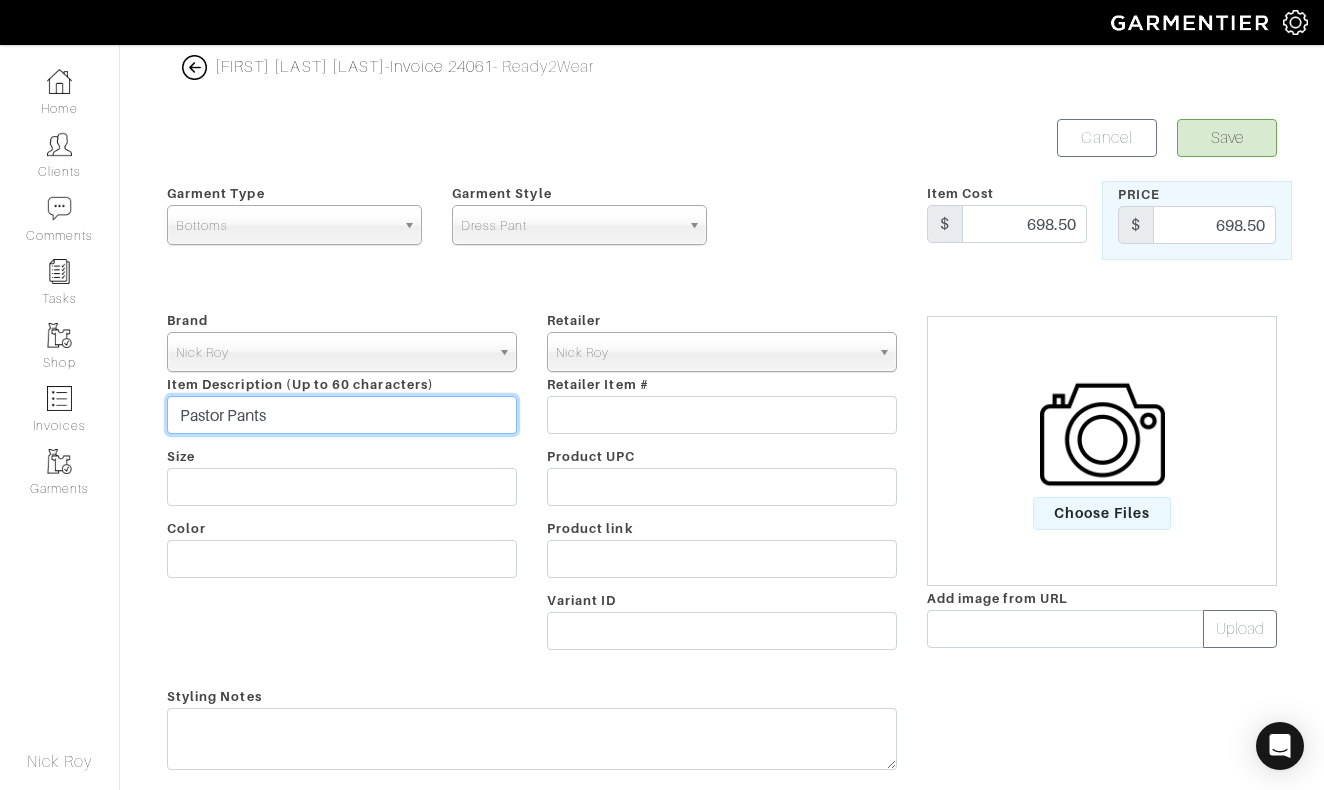 type on "Pastor Pants" 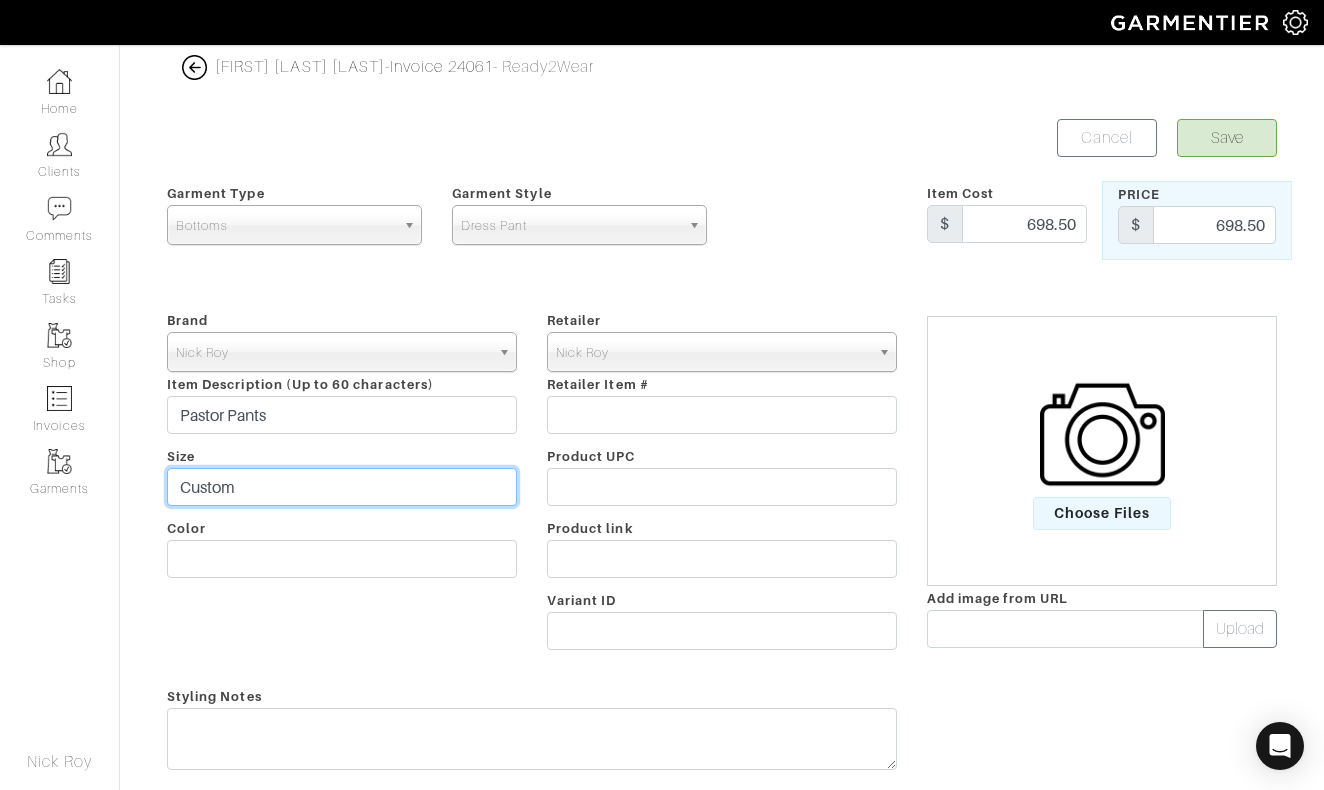 type on "Custom" 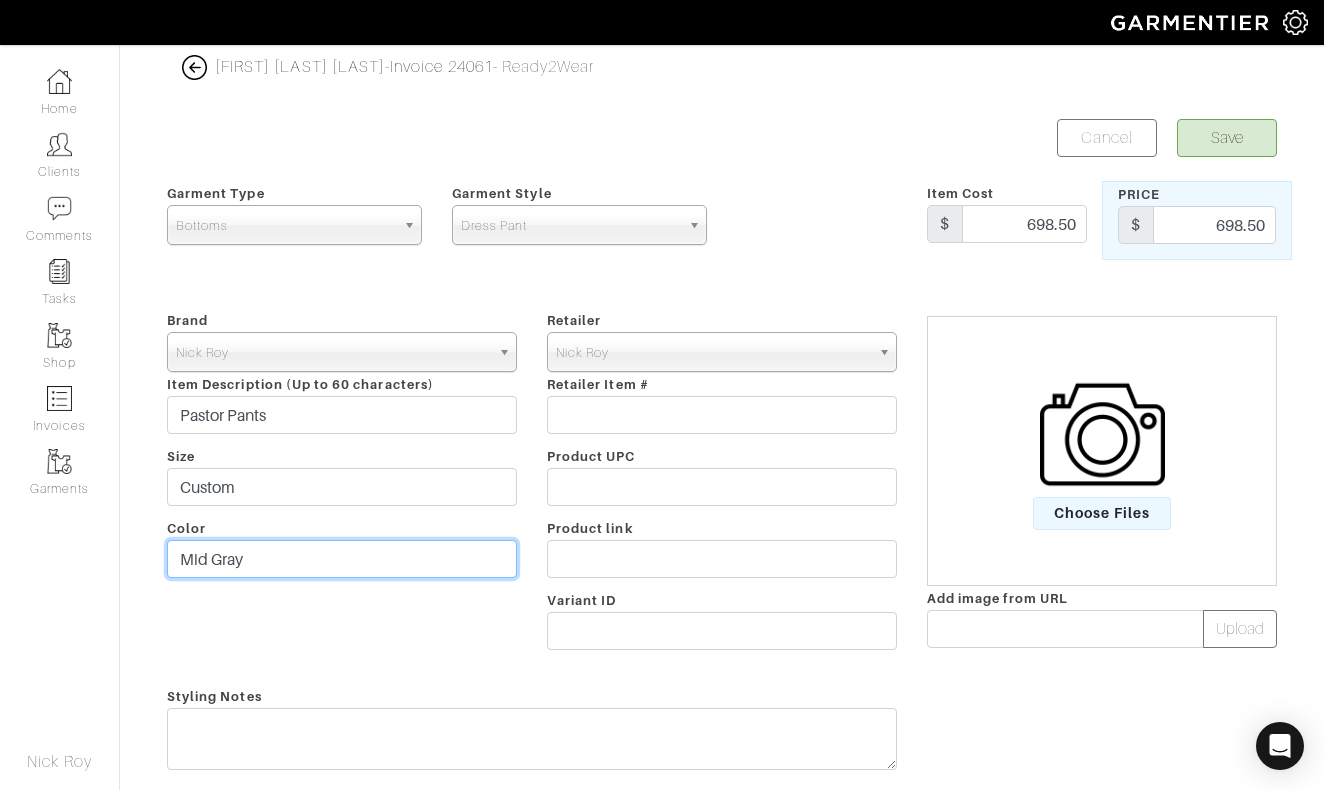 type on "Mid Gray" 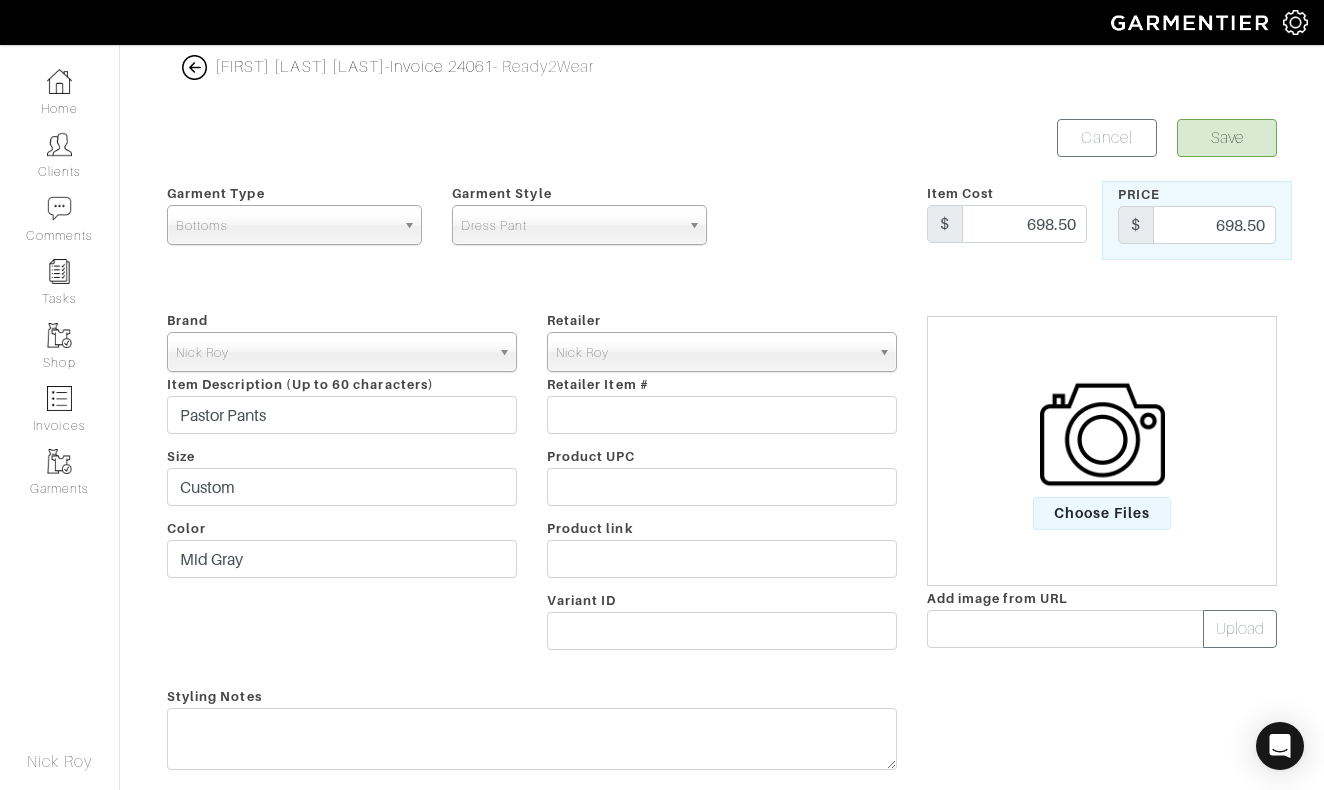 click on "Save" at bounding box center (1227, 138) 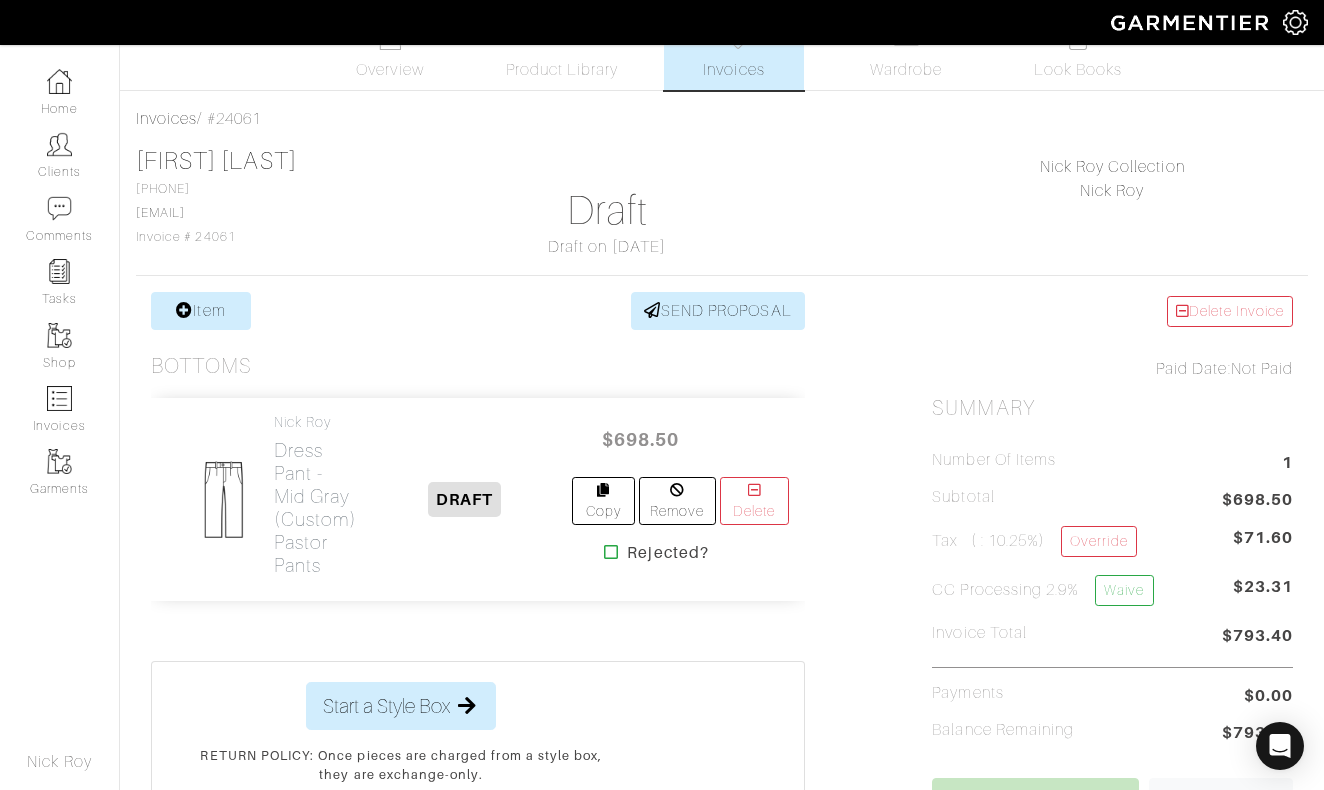 scroll, scrollTop: 60, scrollLeft: 0, axis: vertical 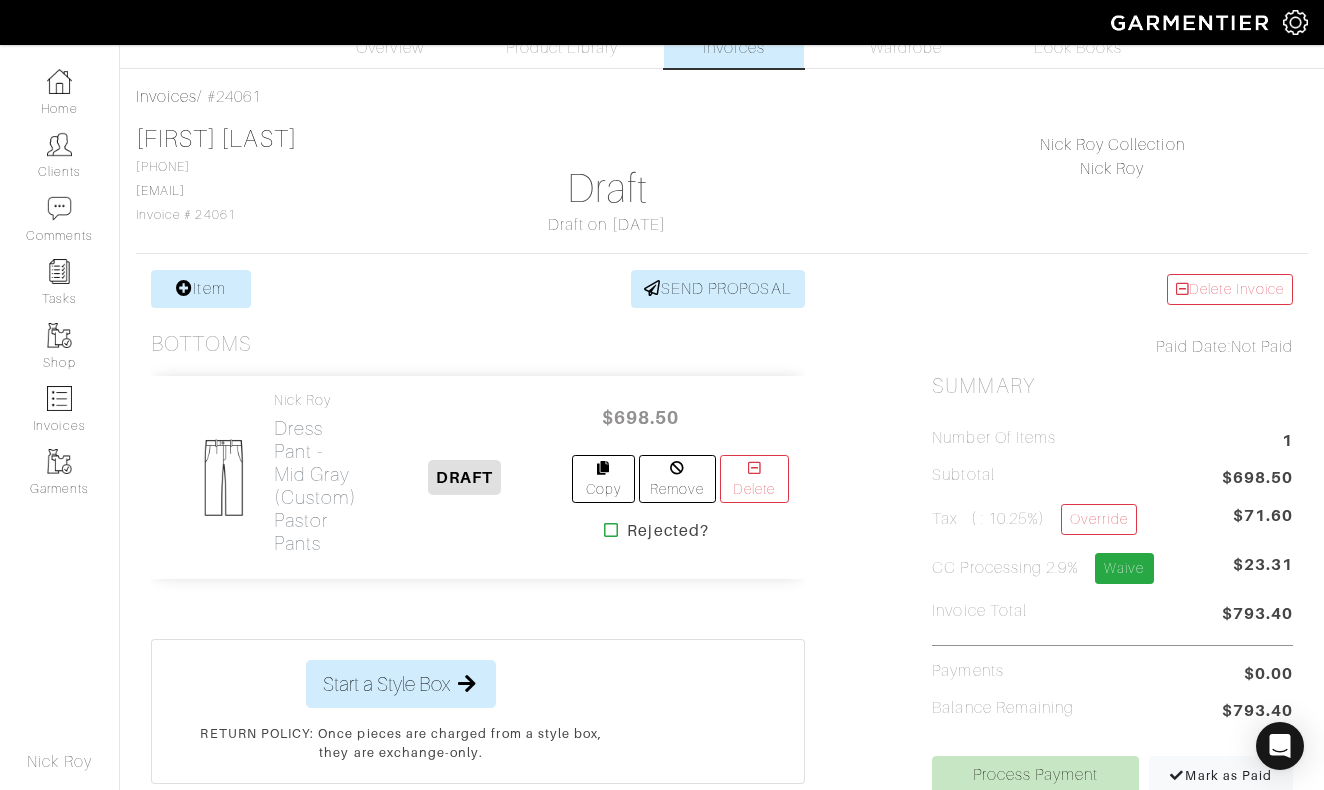 click on "Waive" at bounding box center (1124, 568) 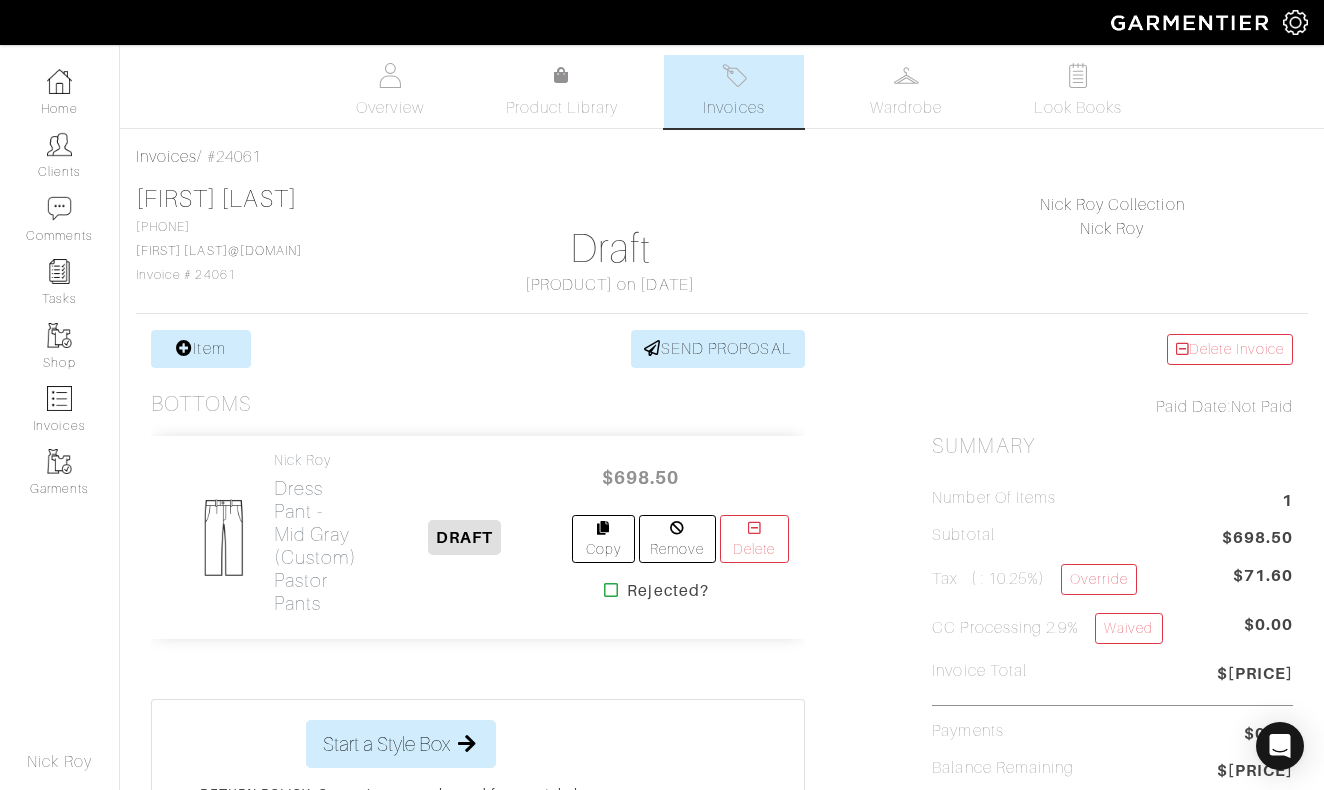 scroll, scrollTop: 0, scrollLeft: 0, axis: both 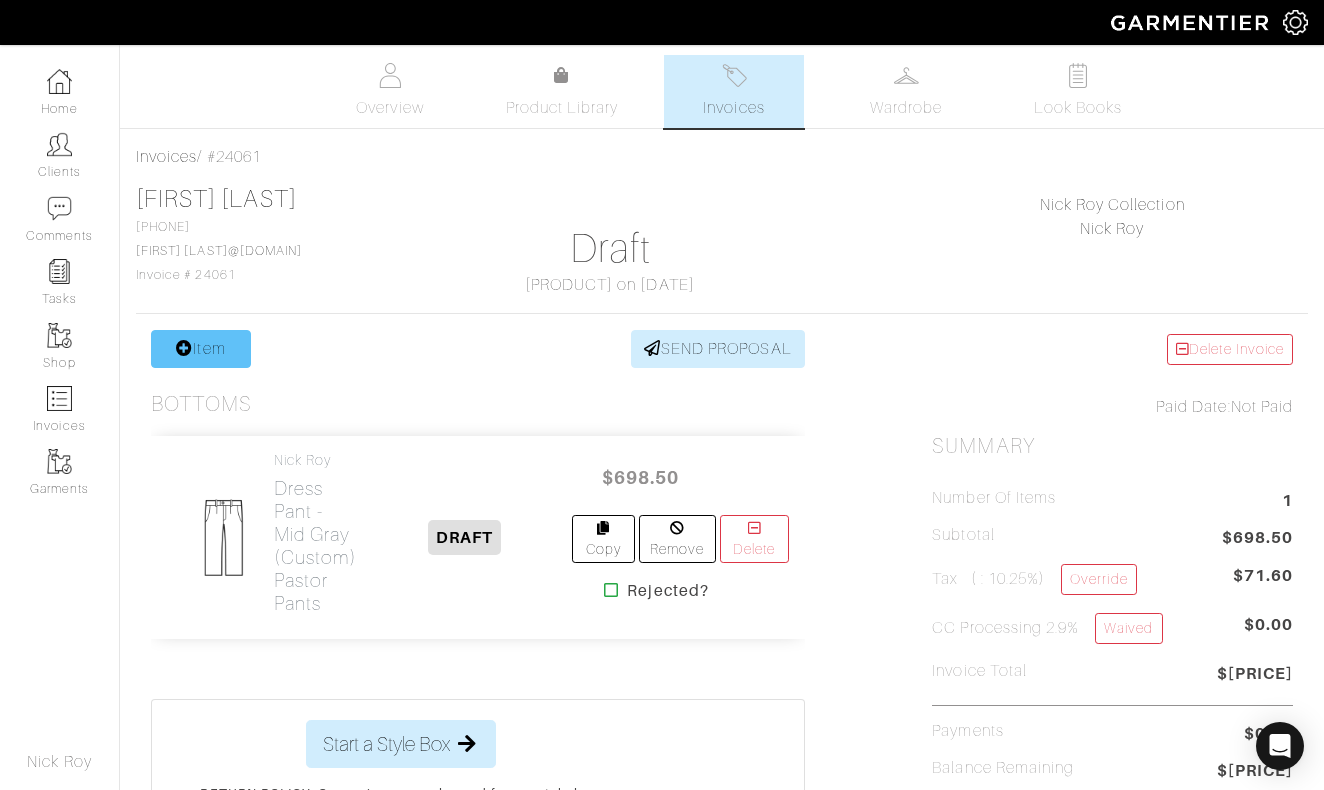 click on "Item" at bounding box center [201, 349] 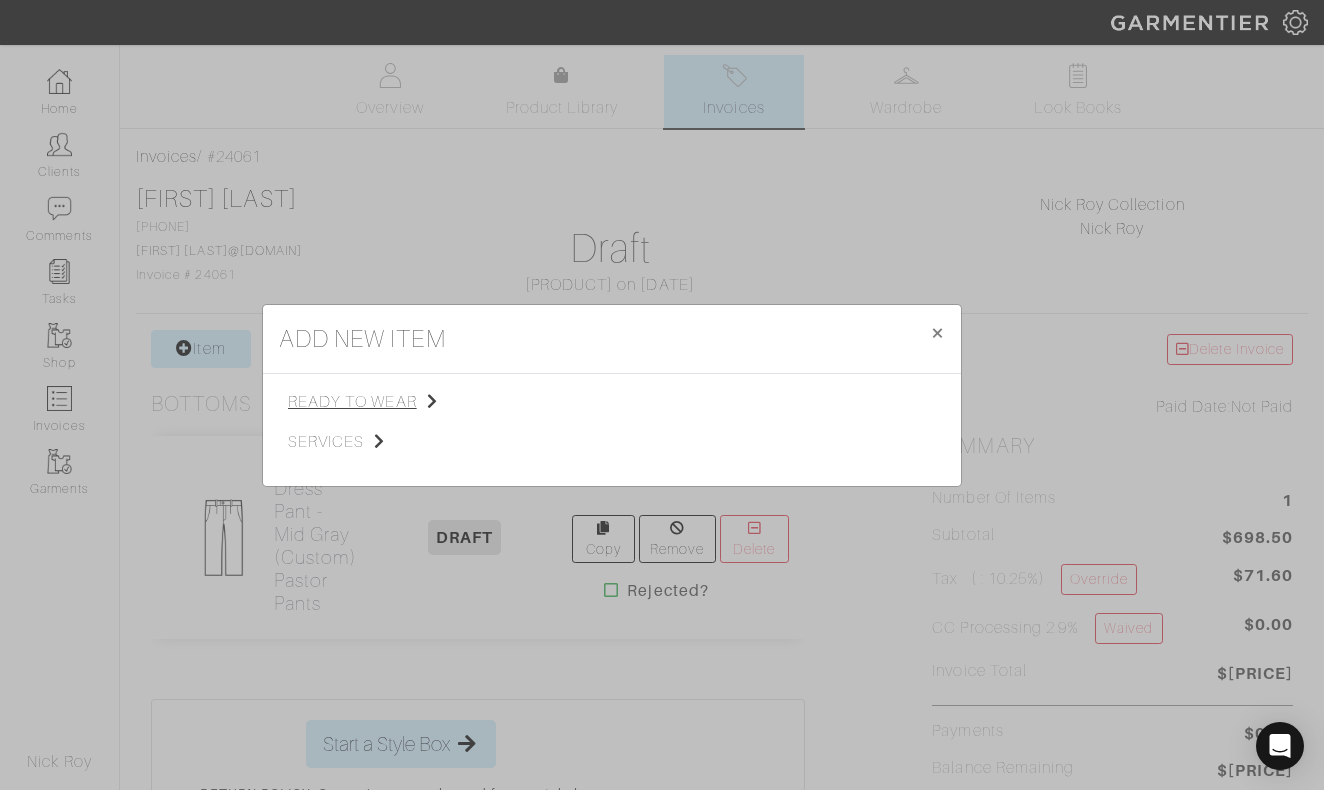 click on "ready to wear" at bounding box center (388, 402) 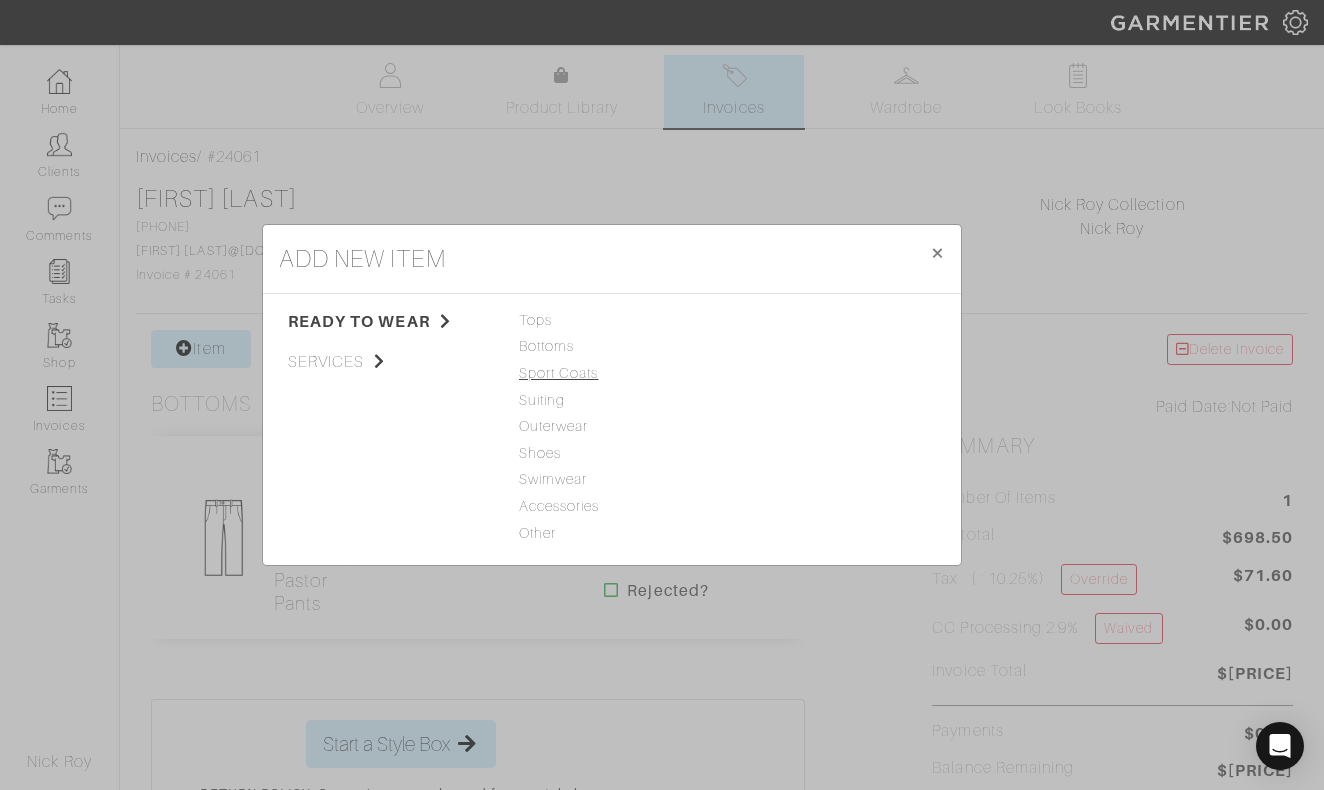 click on "Sport Coats" at bounding box center (612, 374) 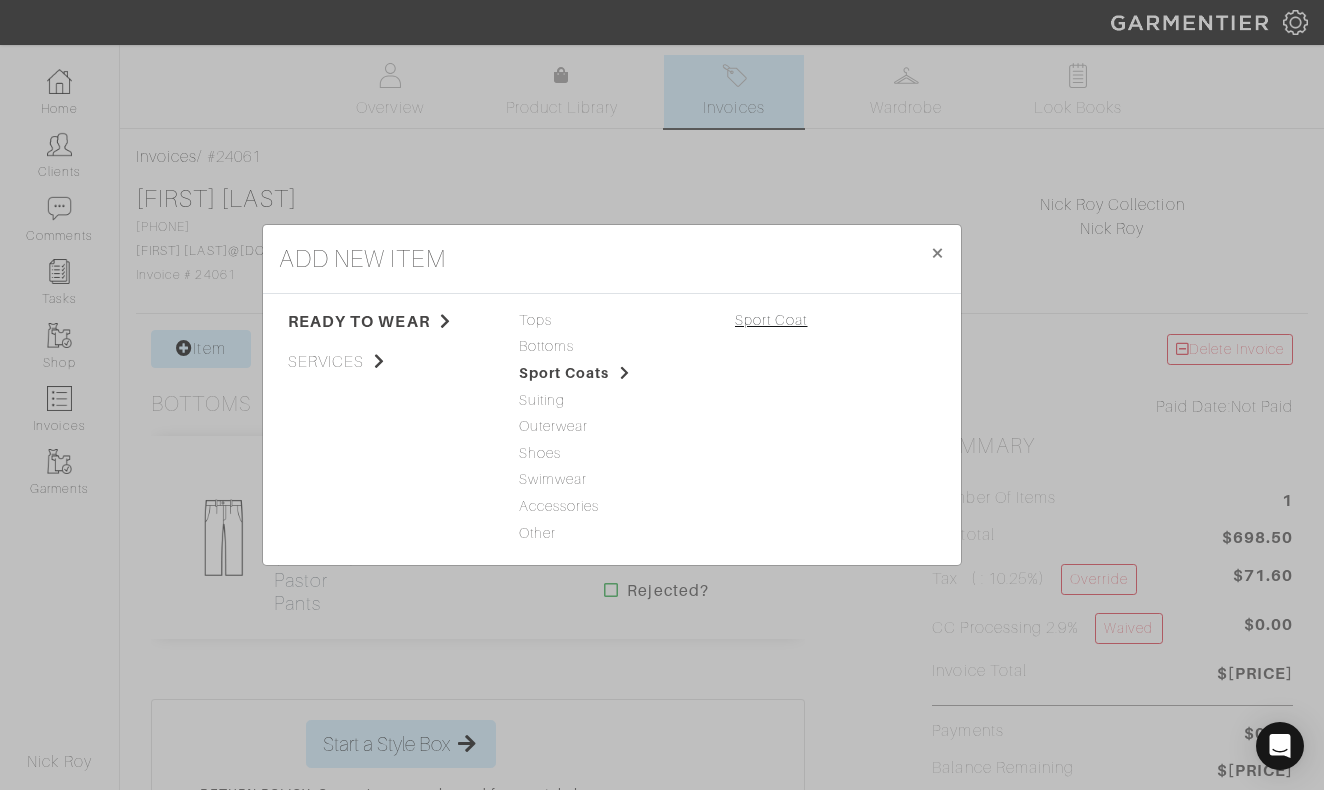 click on "Sport Coat" at bounding box center [771, 320] 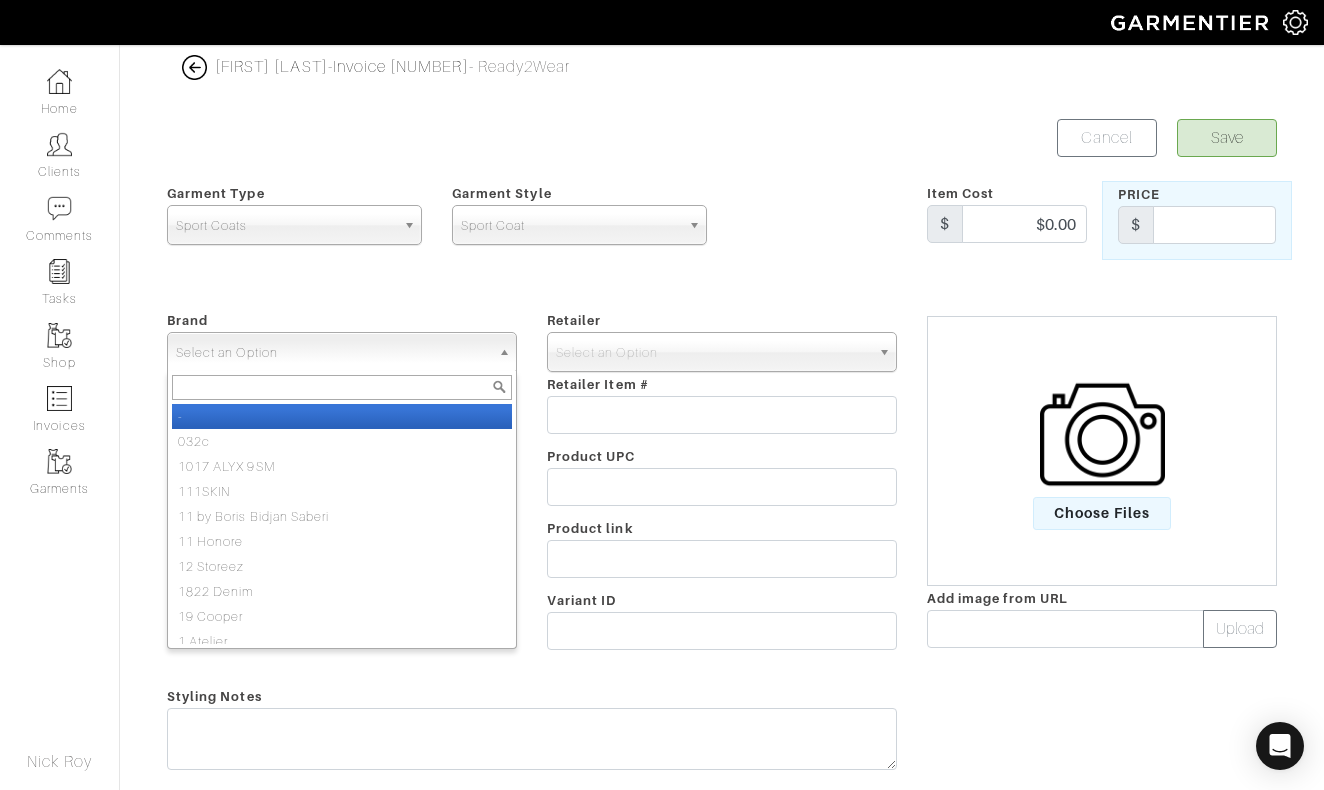 click on "Select an Option" at bounding box center [333, 353] 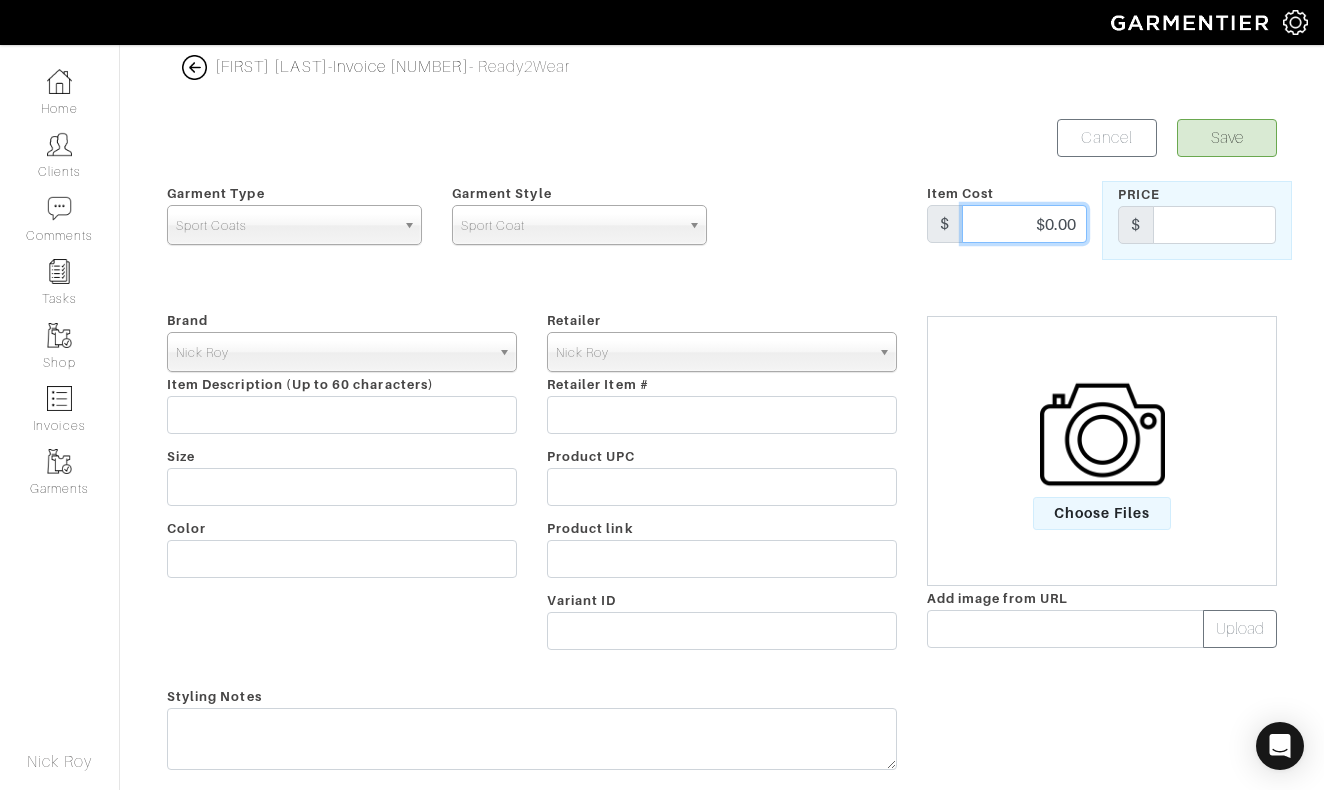 drag, startPoint x: 1031, startPoint y: 225, endPoint x: 1139, endPoint y: 225, distance: 108 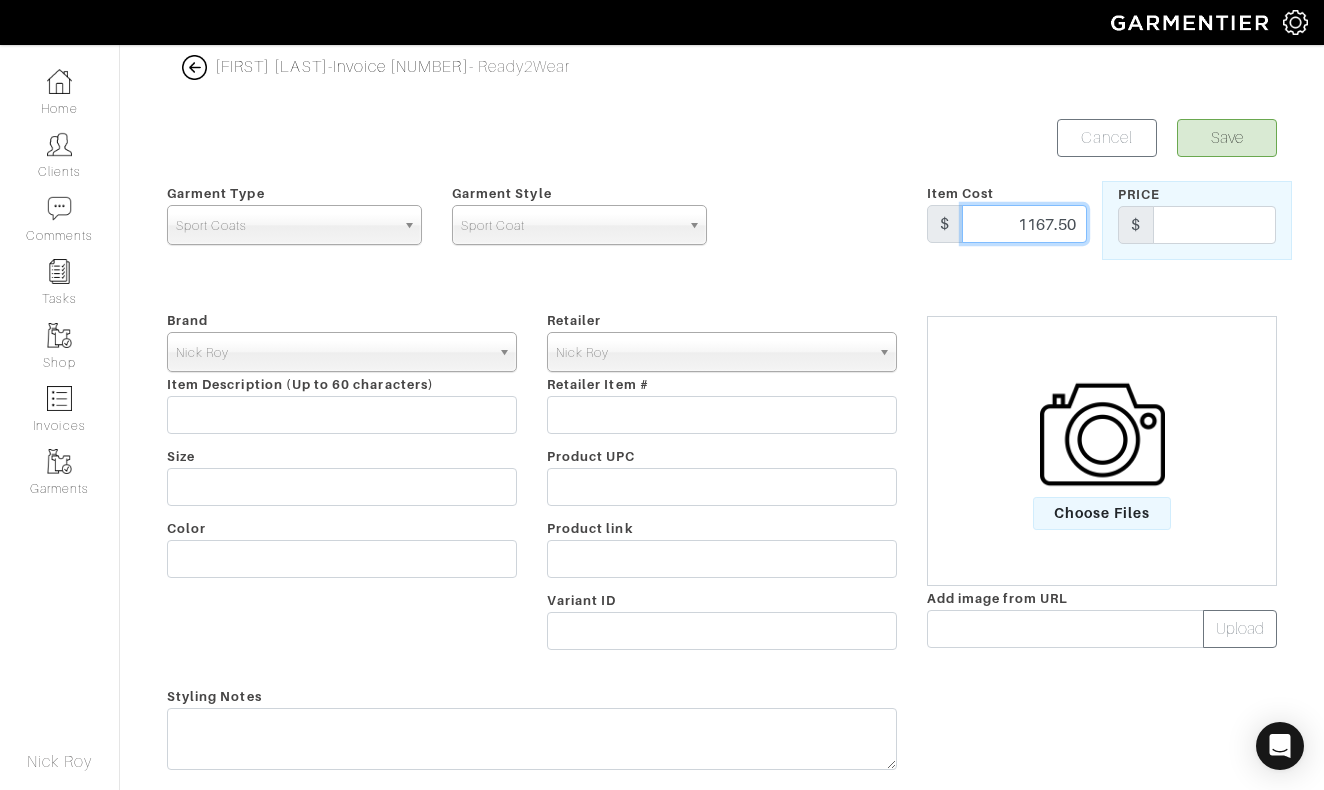 type on "1167.50" 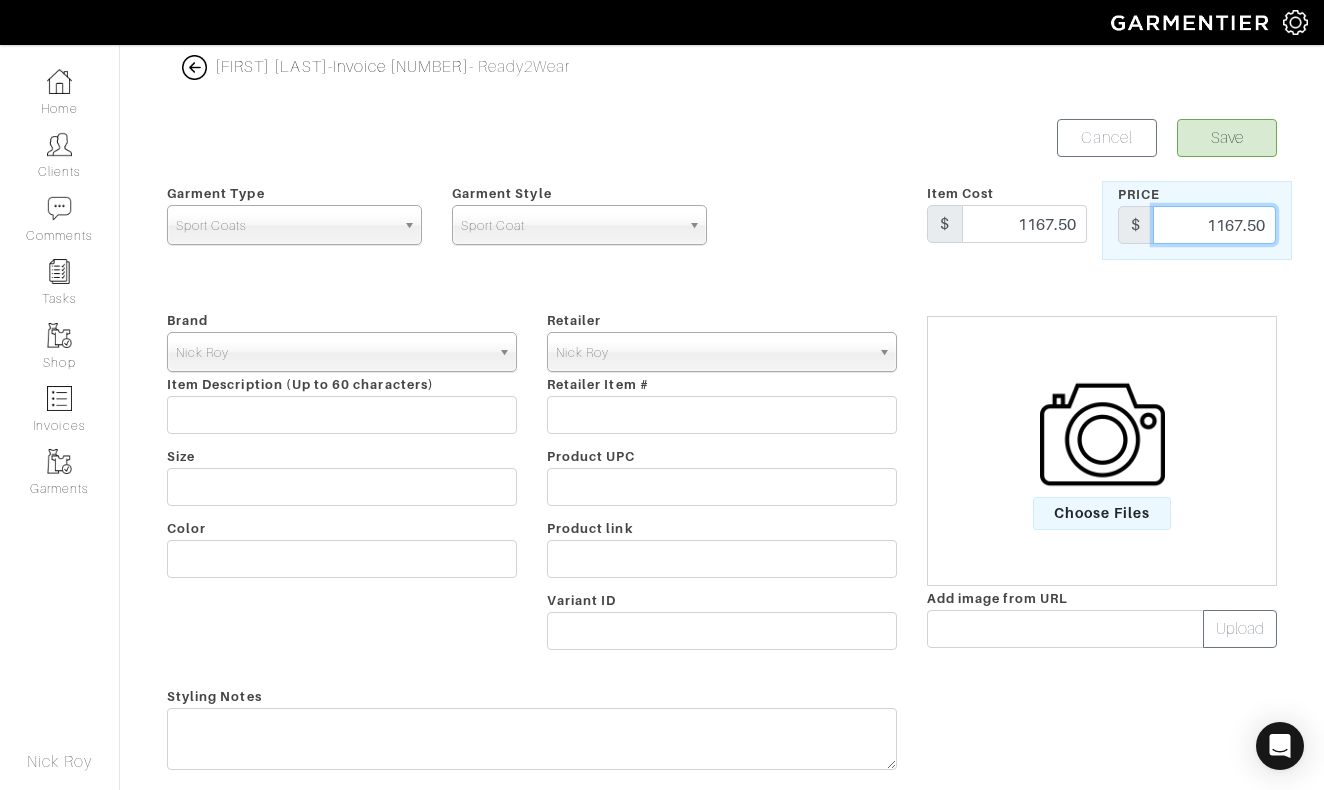 type on "1167.50" 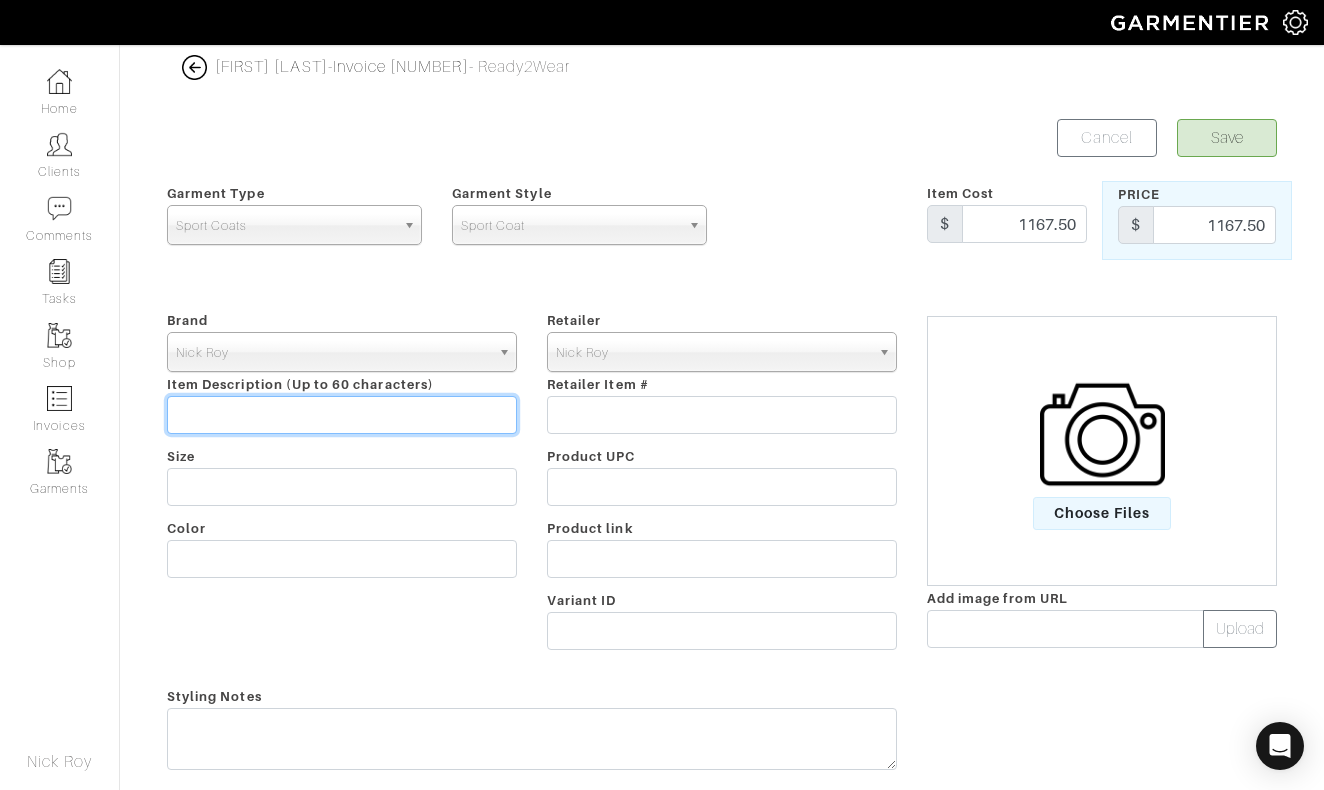 click at bounding box center (342, 415) 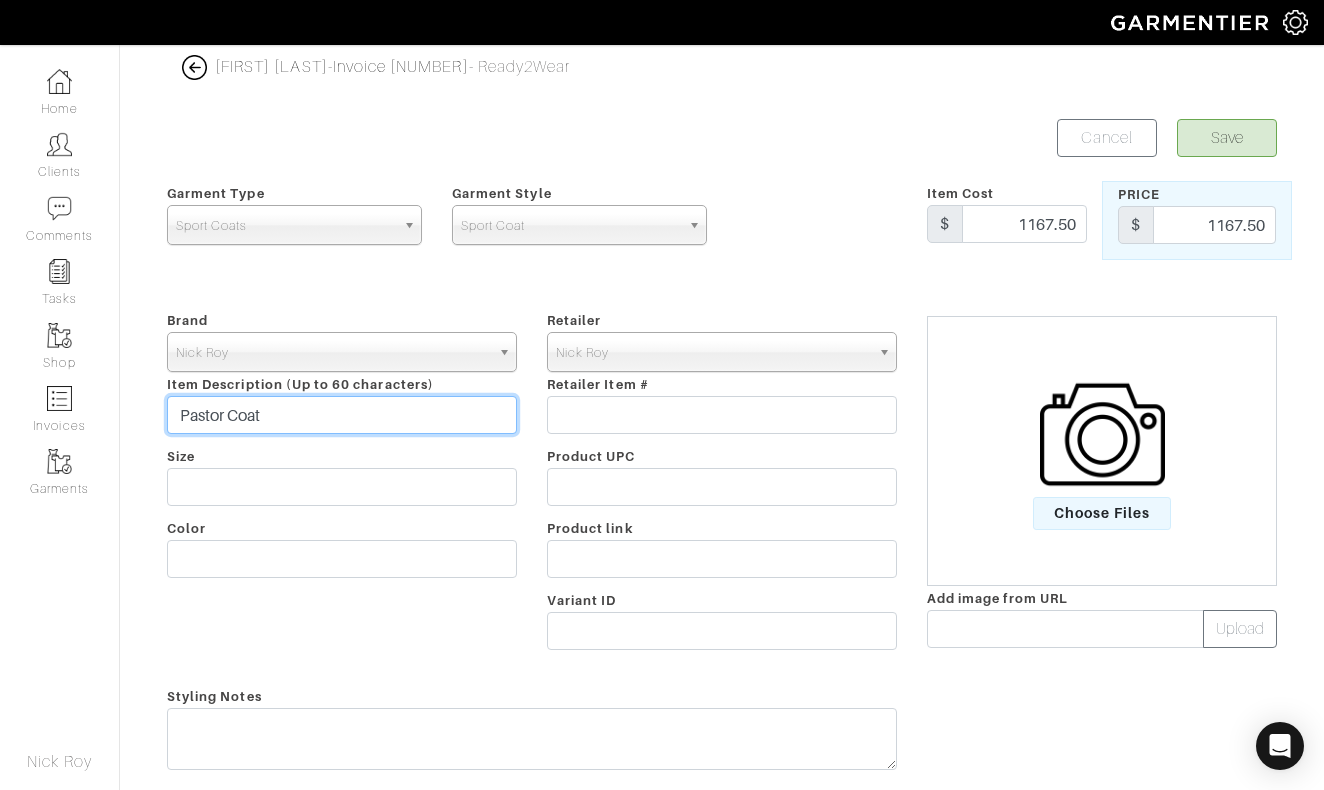 type on "Pastor Coat" 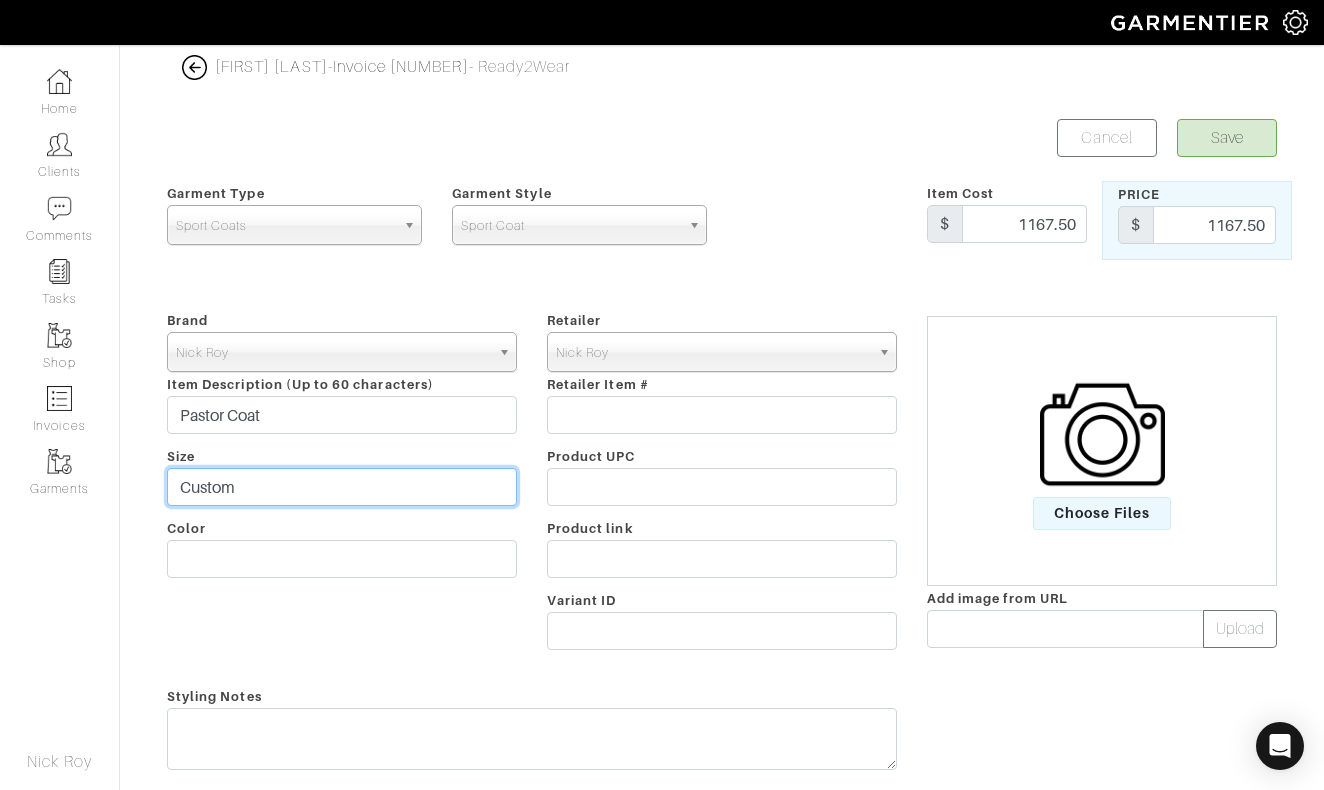 type on "Custom" 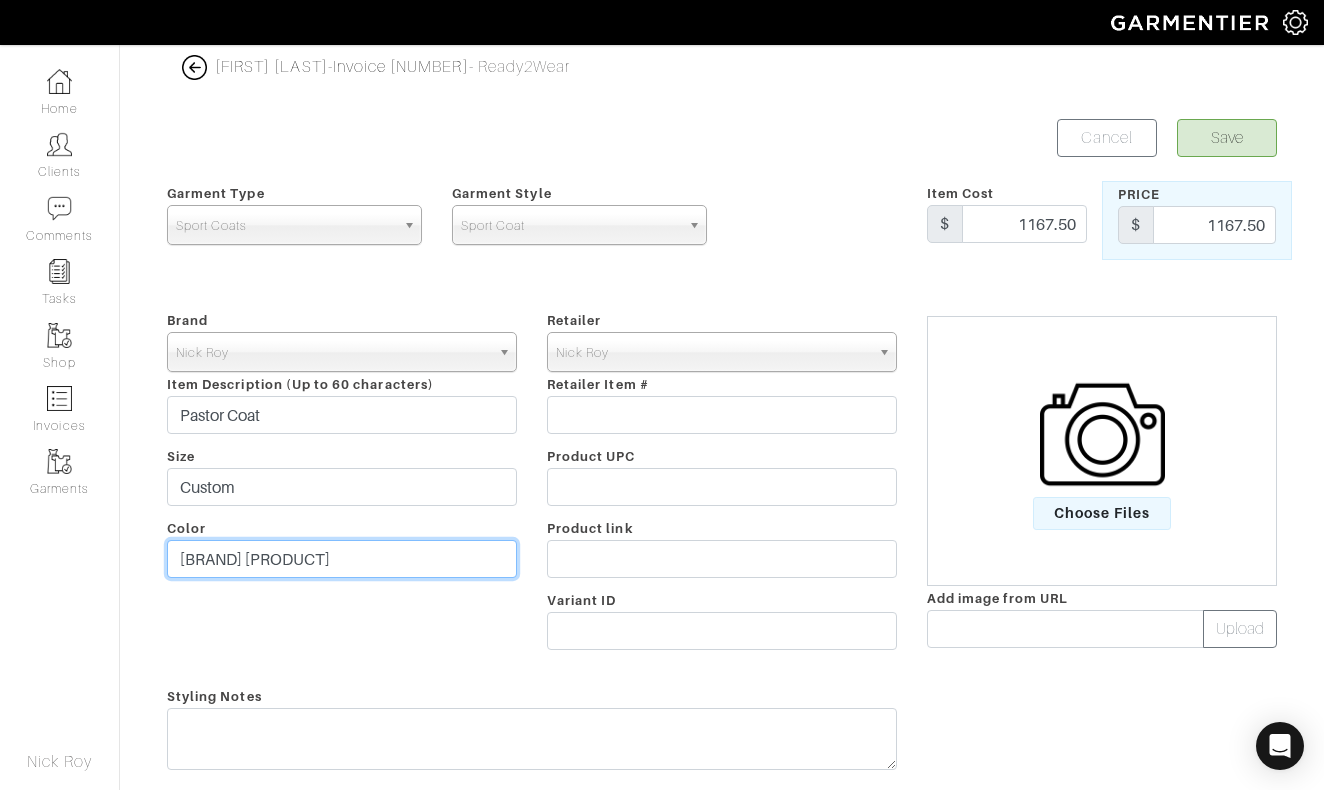 type on "Mid Gray" 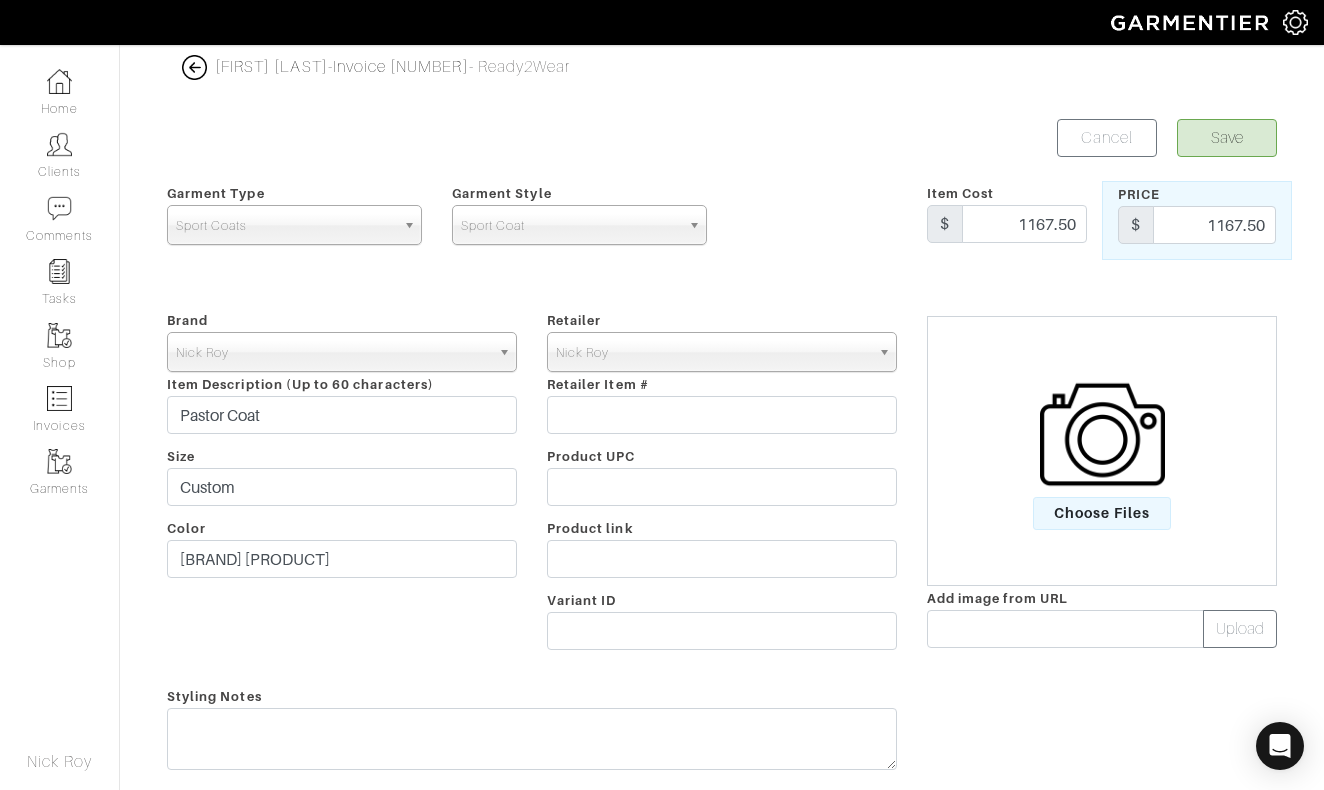 click on "Save" at bounding box center (1227, 138) 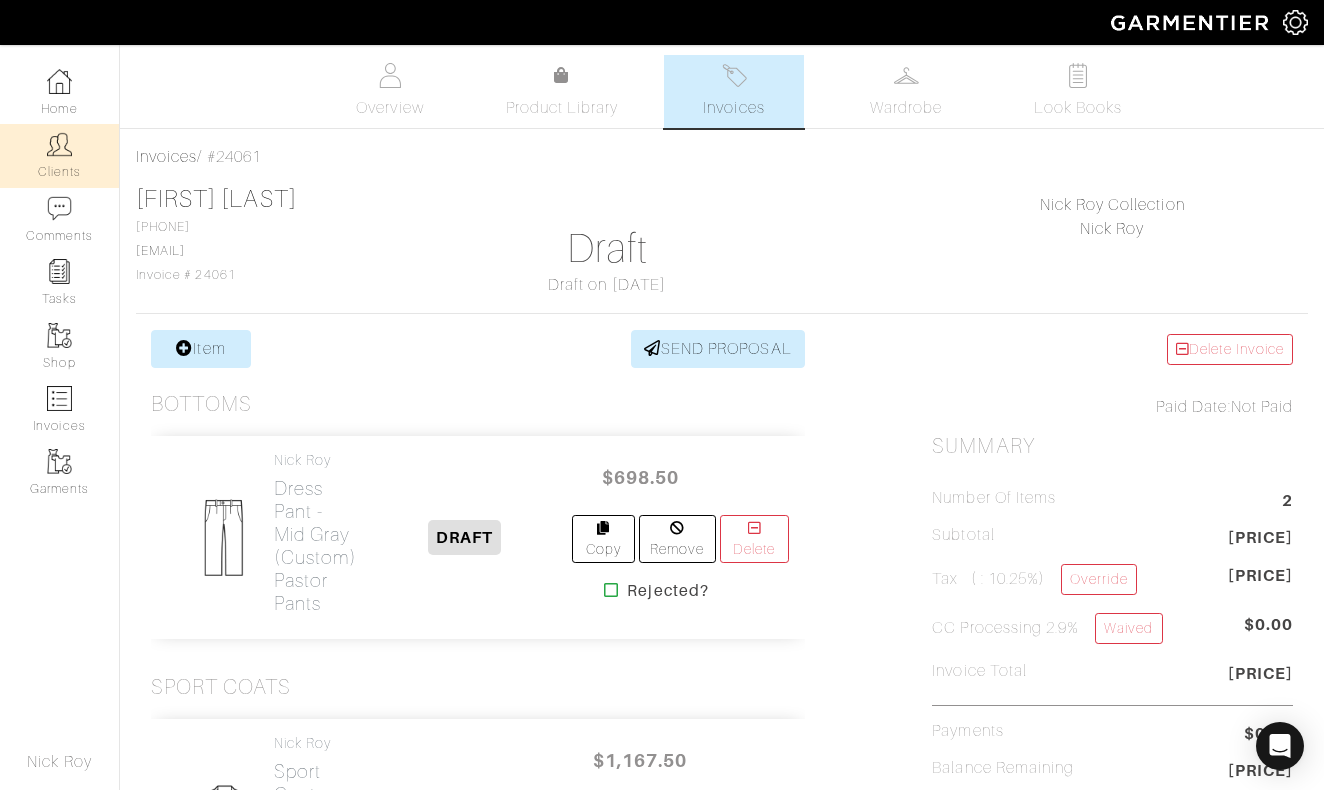 scroll, scrollTop: 0, scrollLeft: 0, axis: both 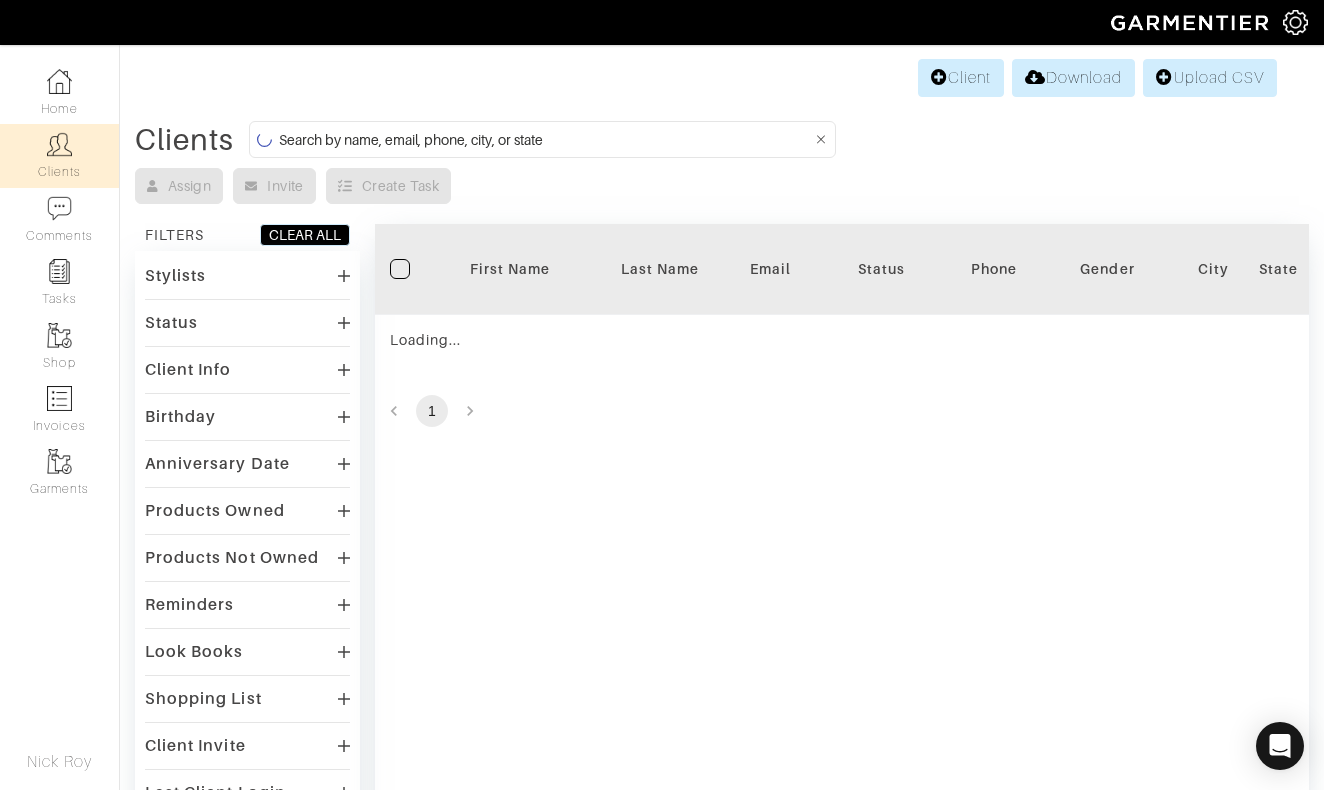 click at bounding box center [545, 139] 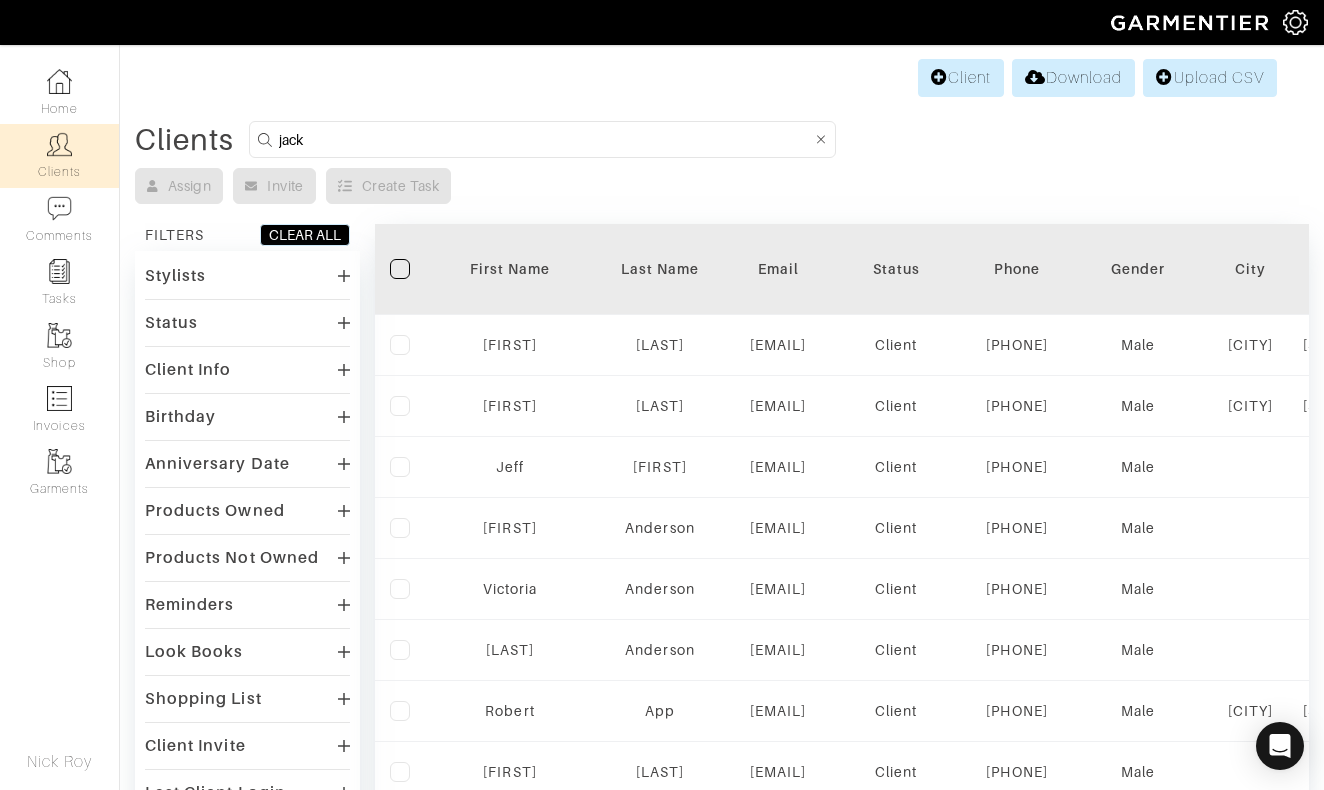 type on "jack" 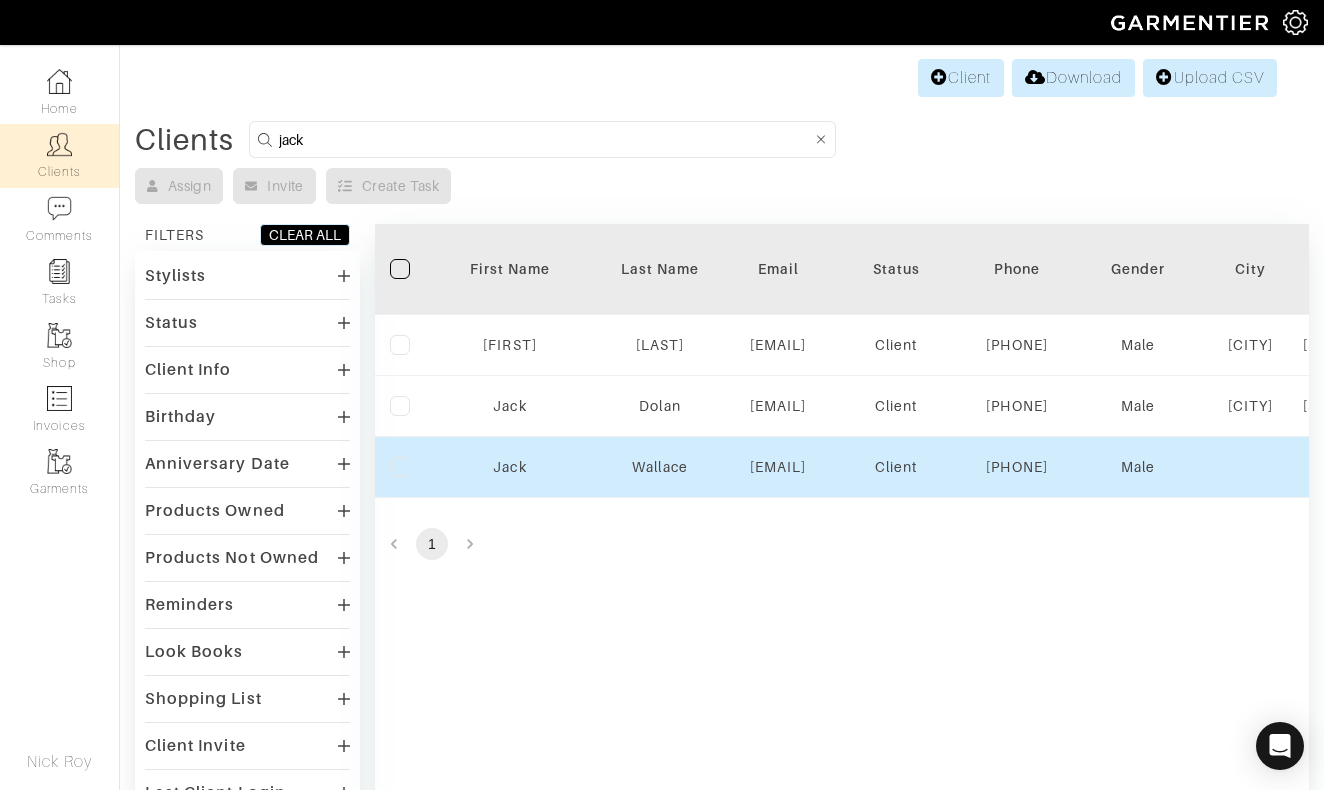 click on "Wallace" at bounding box center [405, 345] 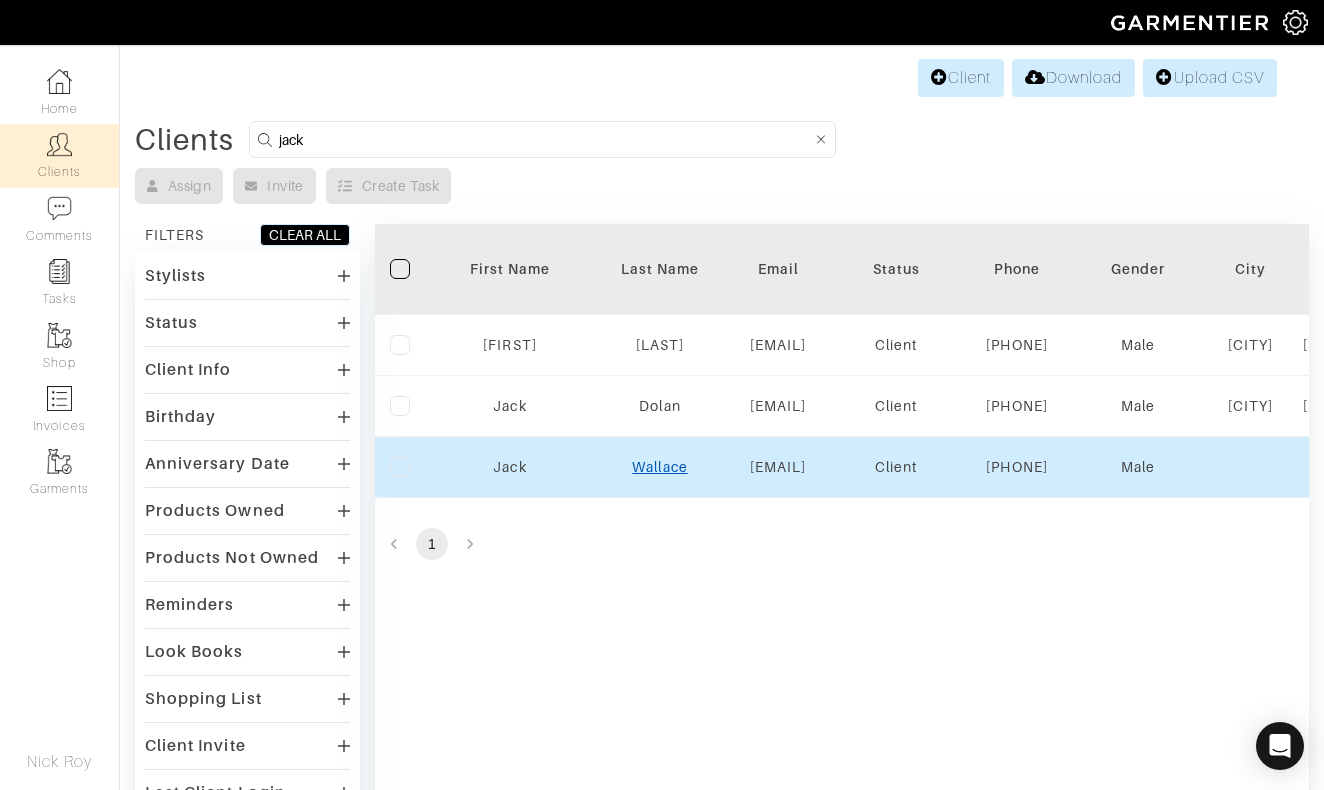 click on "Wallace" at bounding box center (509, 467) 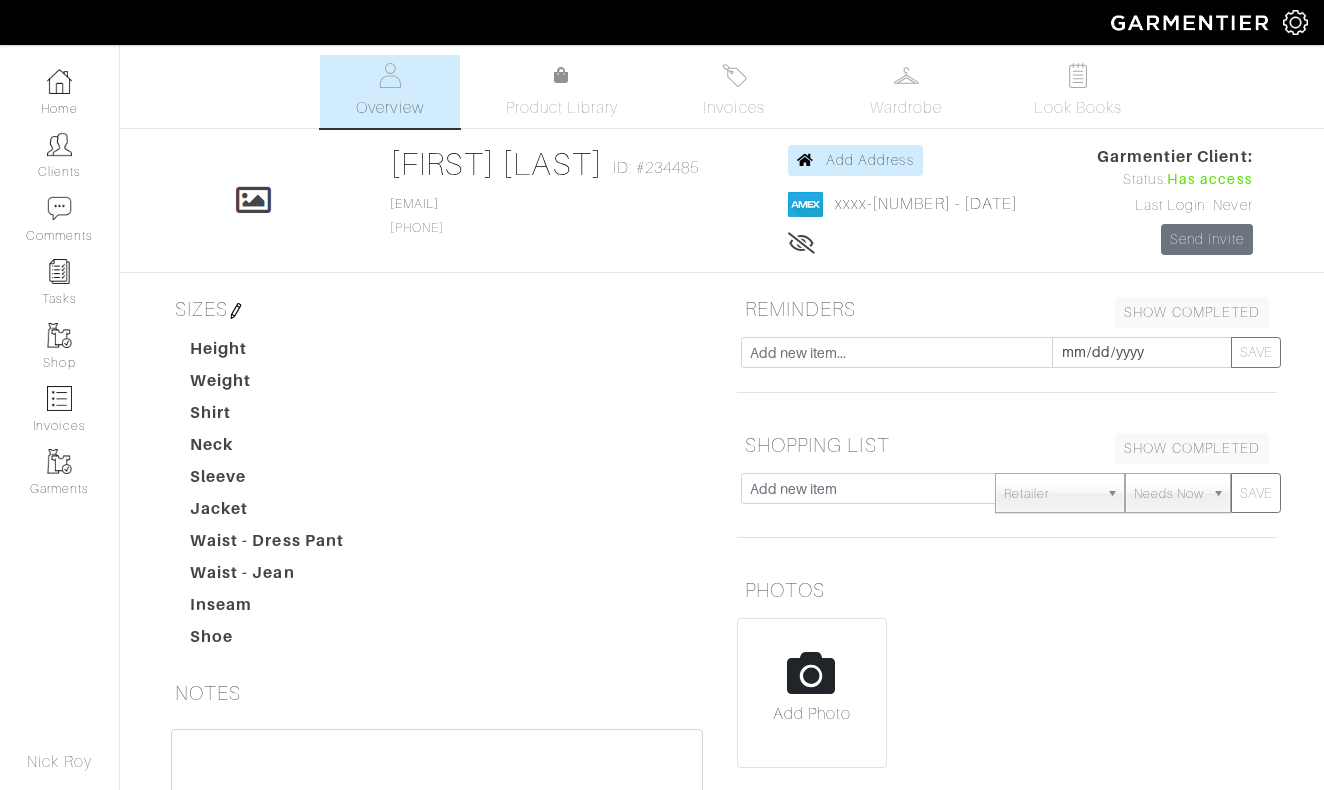 scroll, scrollTop: 0, scrollLeft: 0, axis: both 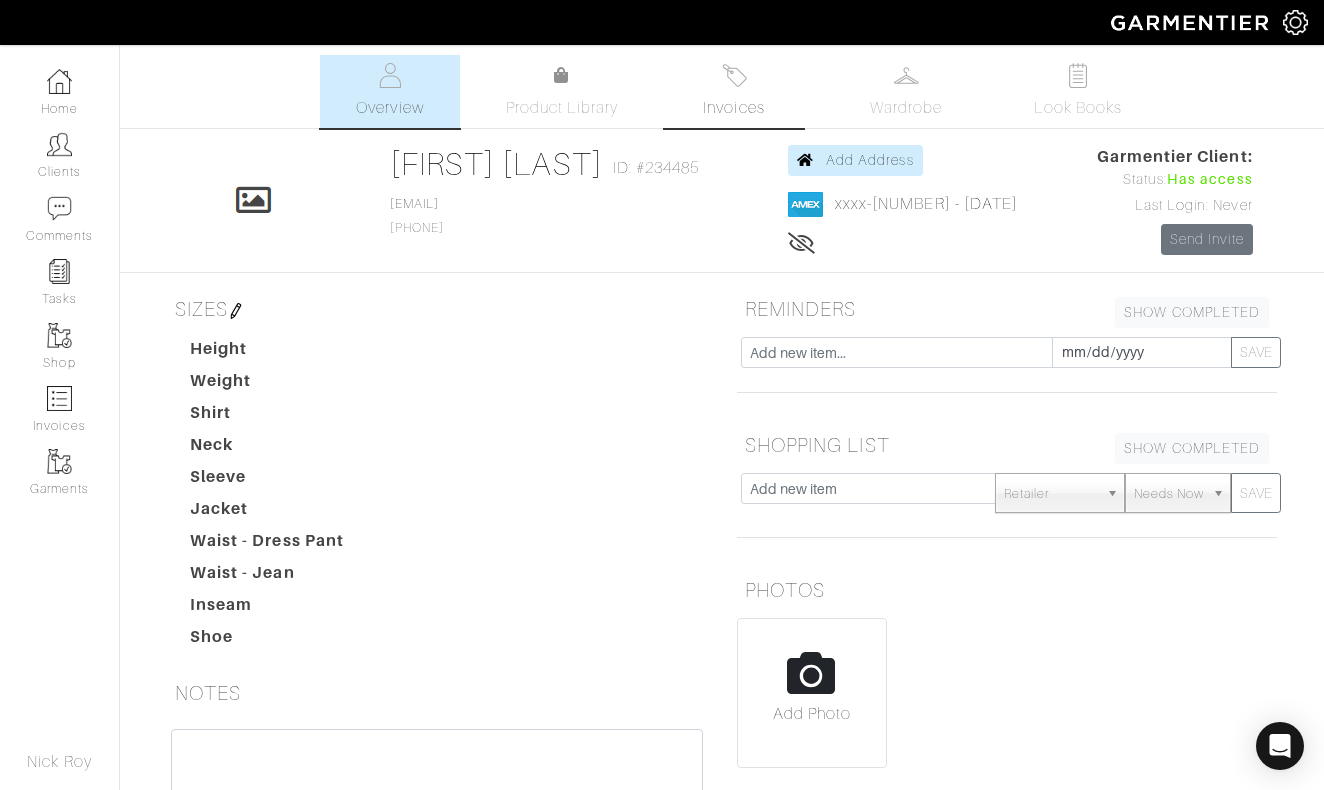 click at bounding box center [734, 75] 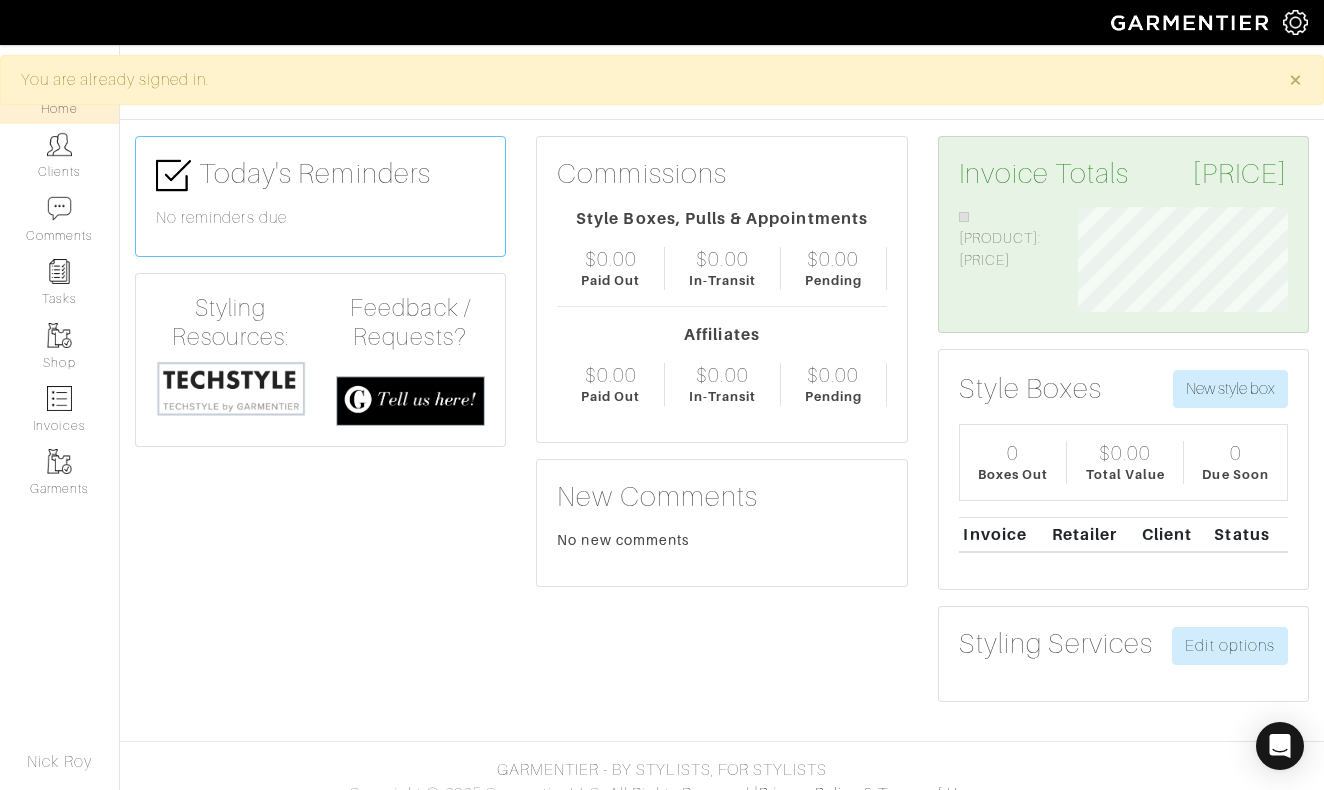 scroll, scrollTop: 0, scrollLeft: 0, axis: both 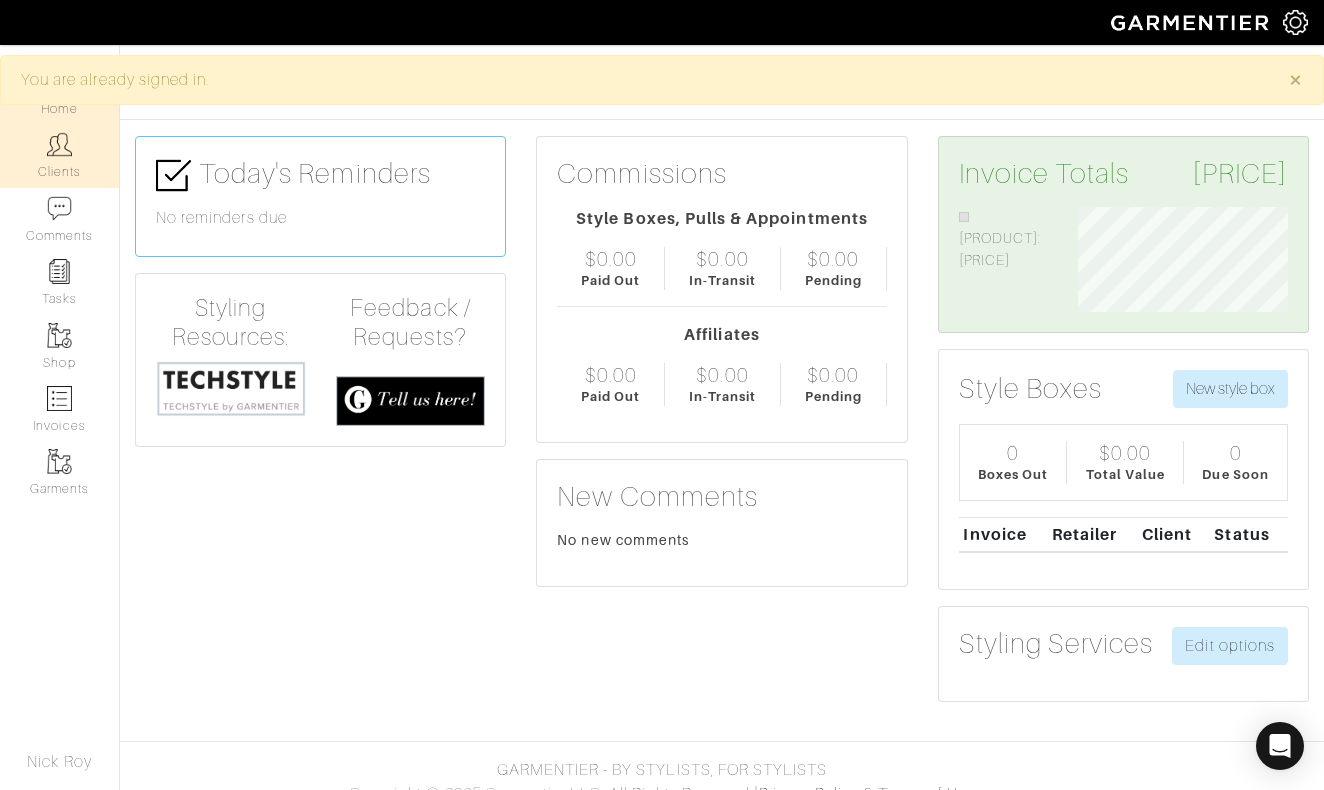 click on "Clients" at bounding box center [59, 155] 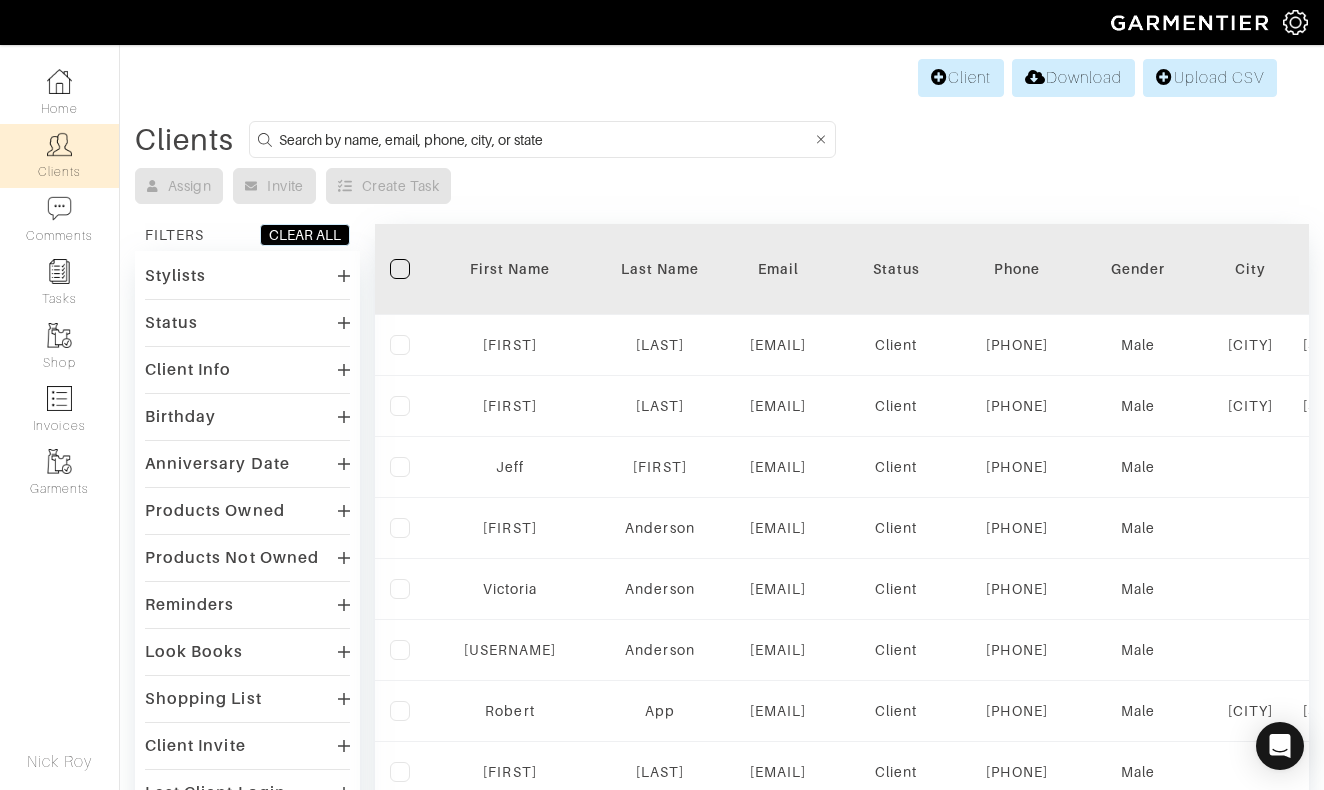 click at bounding box center [545, 139] 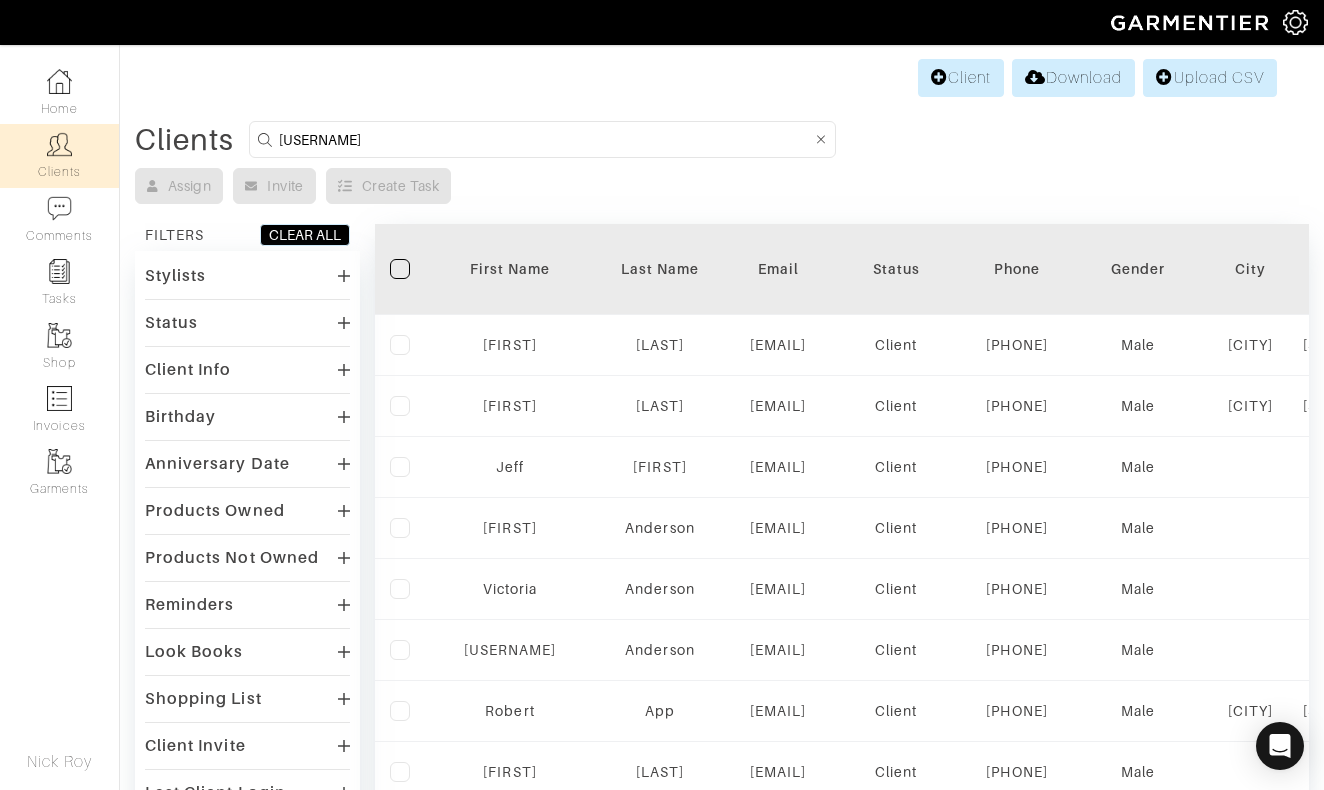 type on "[USERNAME]" 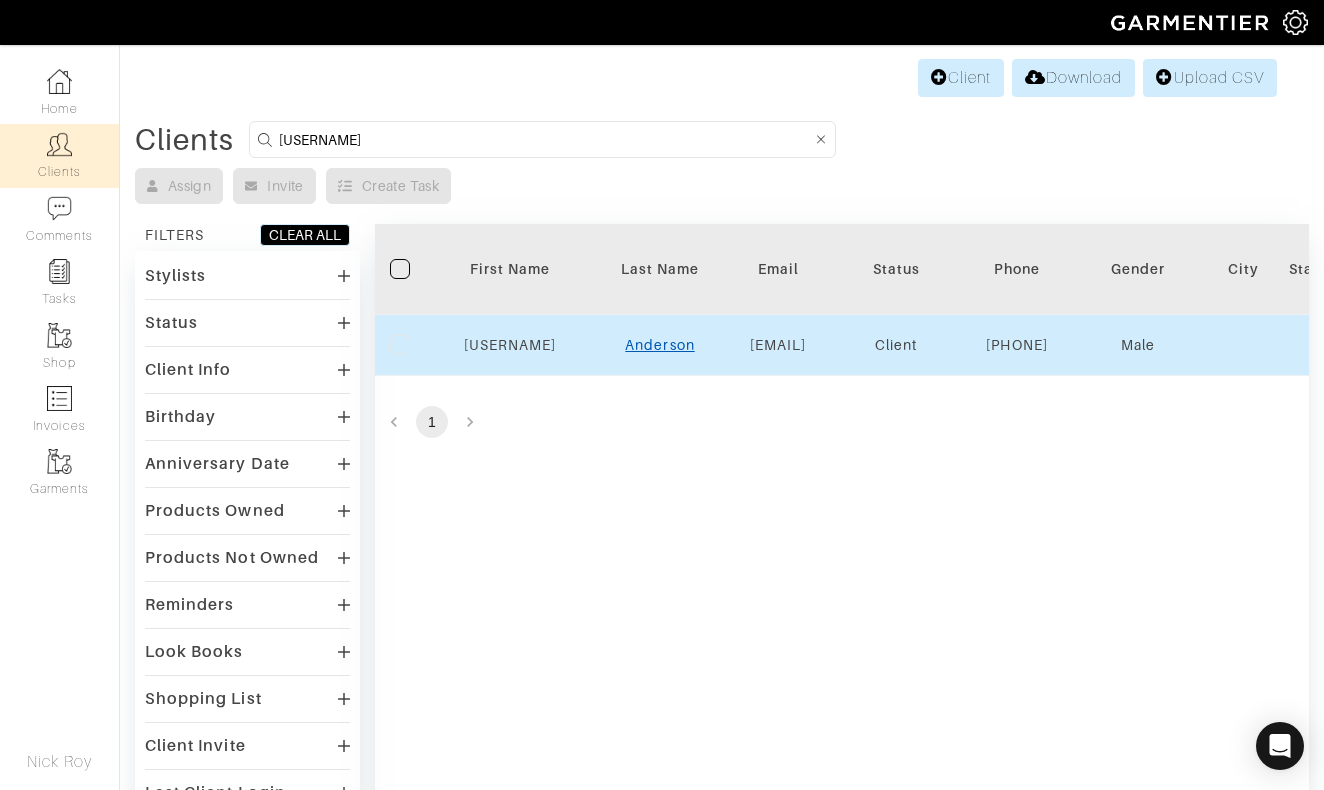 click on "Anderson" at bounding box center (510, 345) 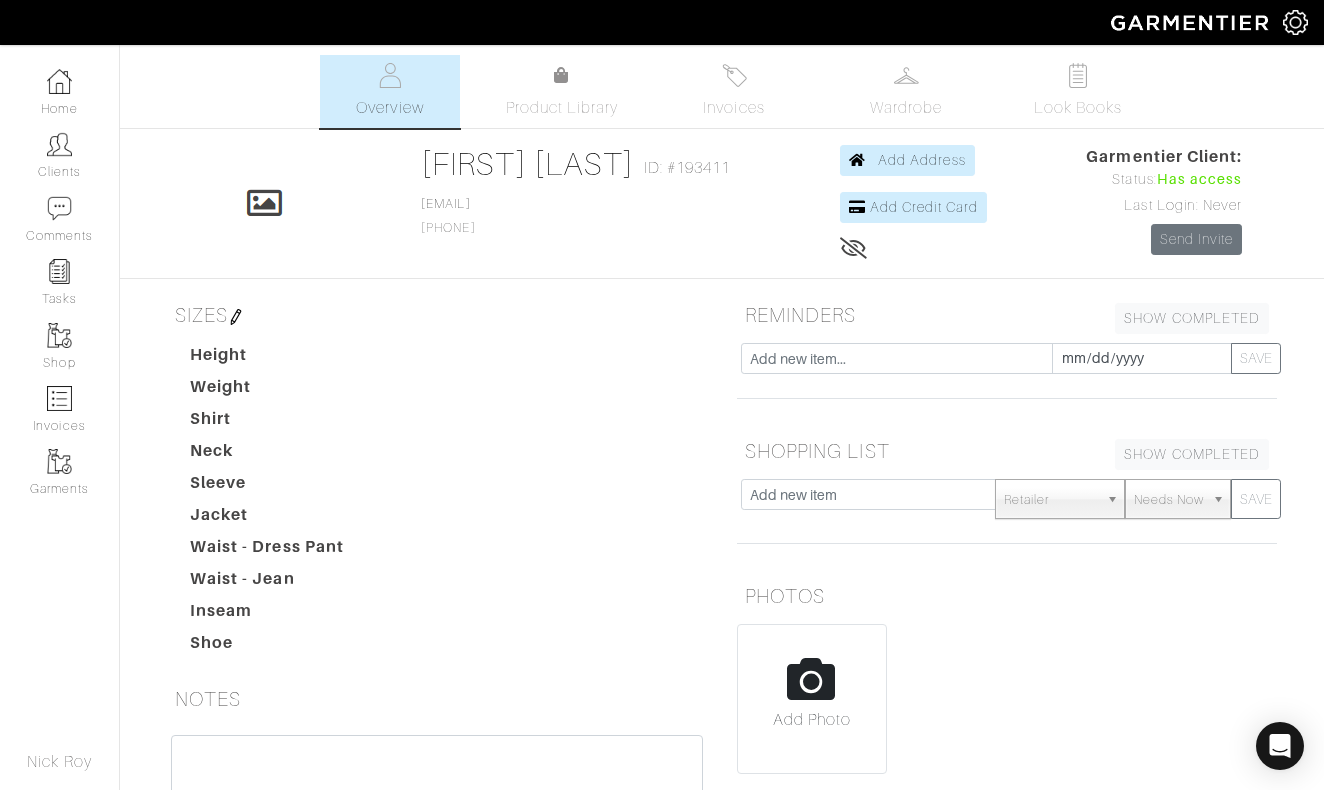 scroll, scrollTop: 0, scrollLeft: 0, axis: both 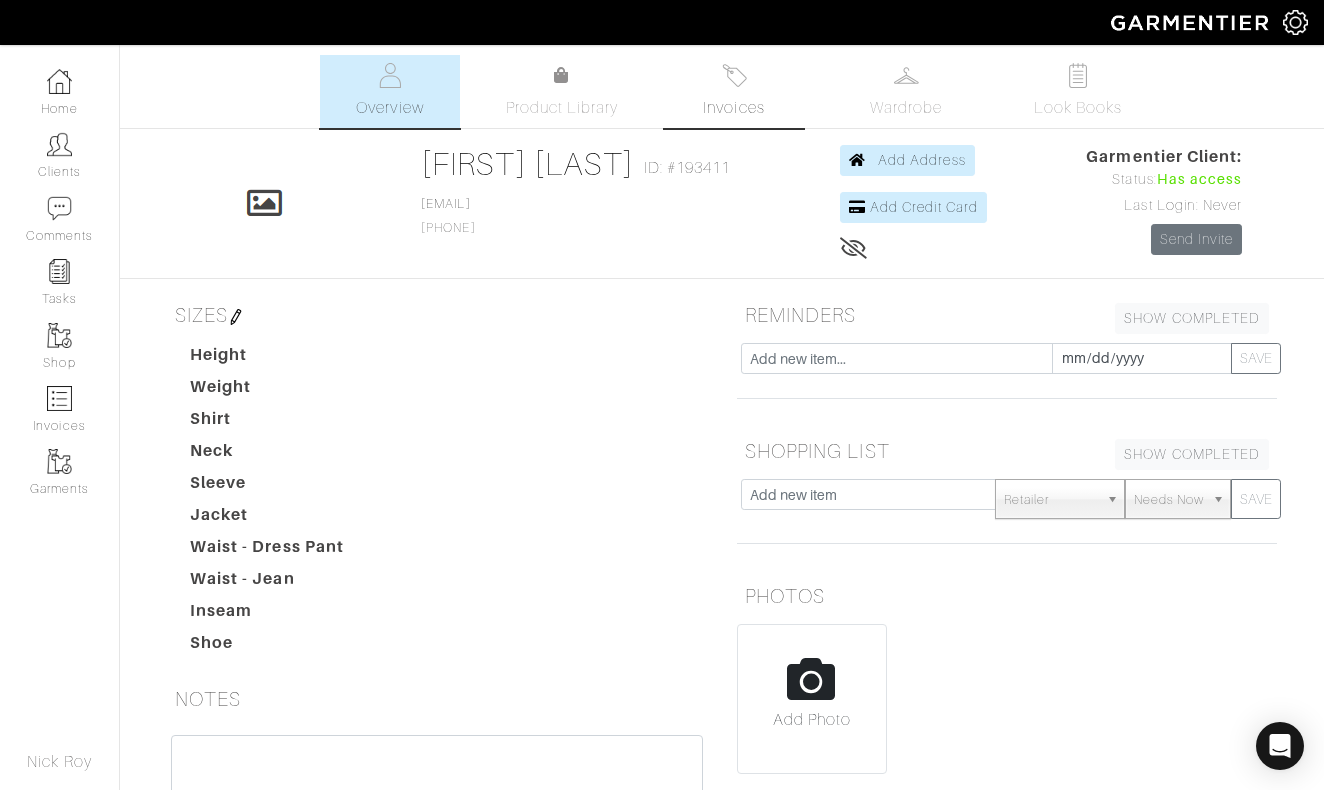 click on "Invoices" at bounding box center [734, 91] 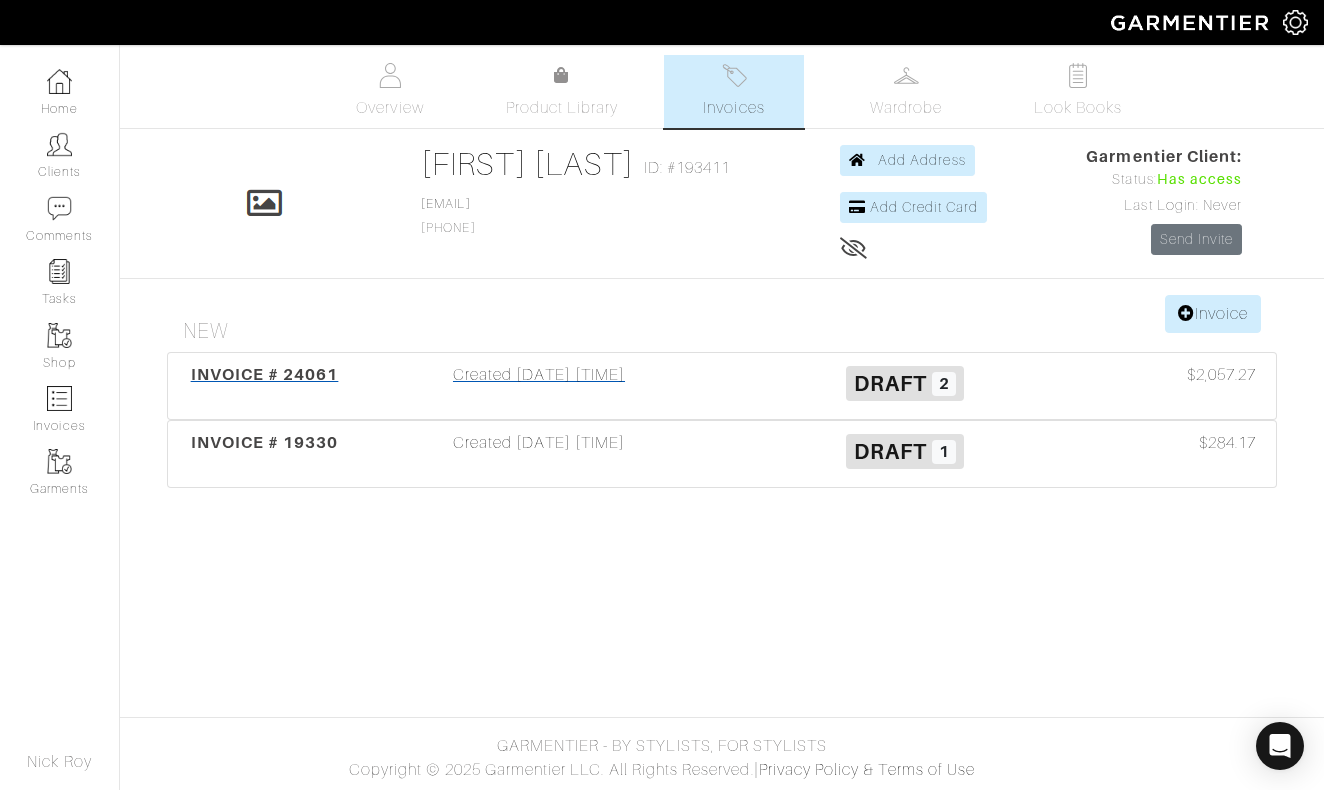 click on "Created [DATE] [TIME]" at bounding box center (539, 386) 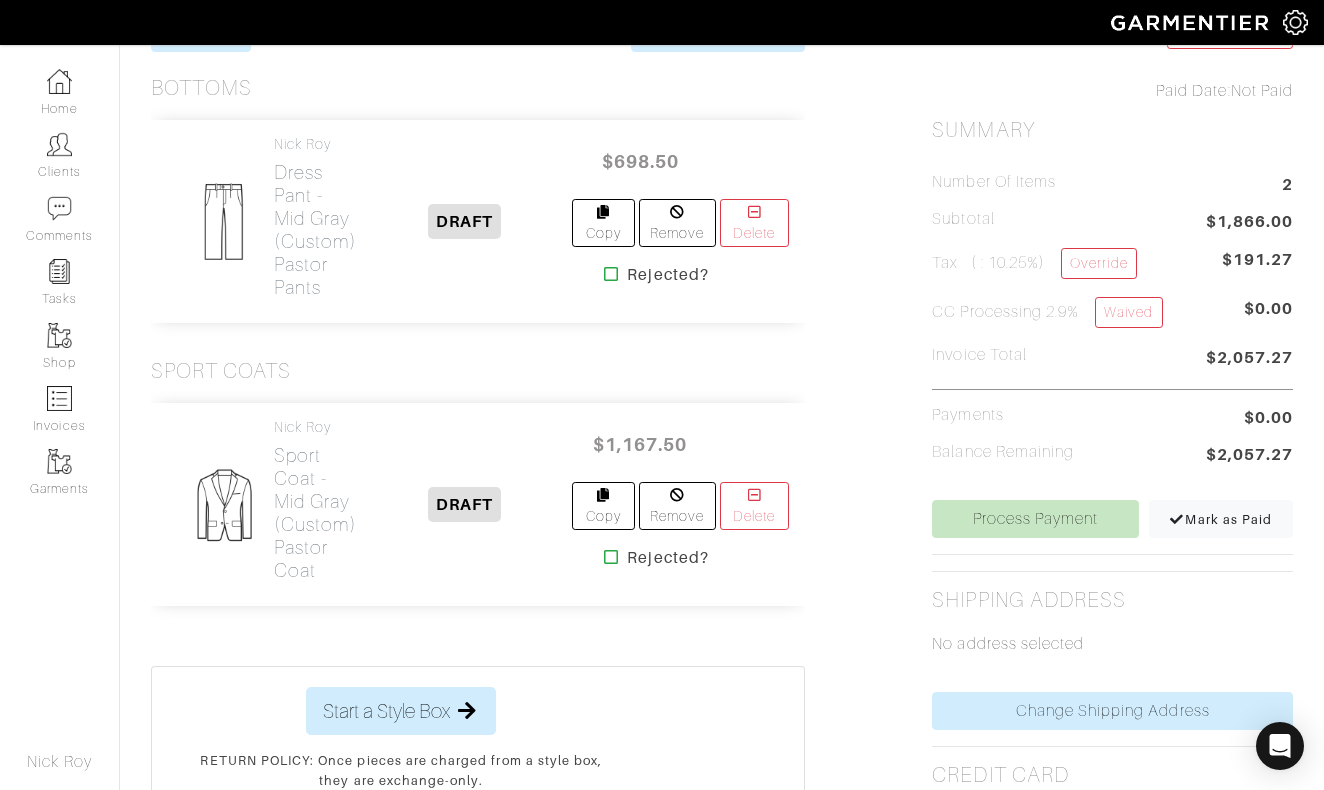 scroll, scrollTop: 307, scrollLeft: 0, axis: vertical 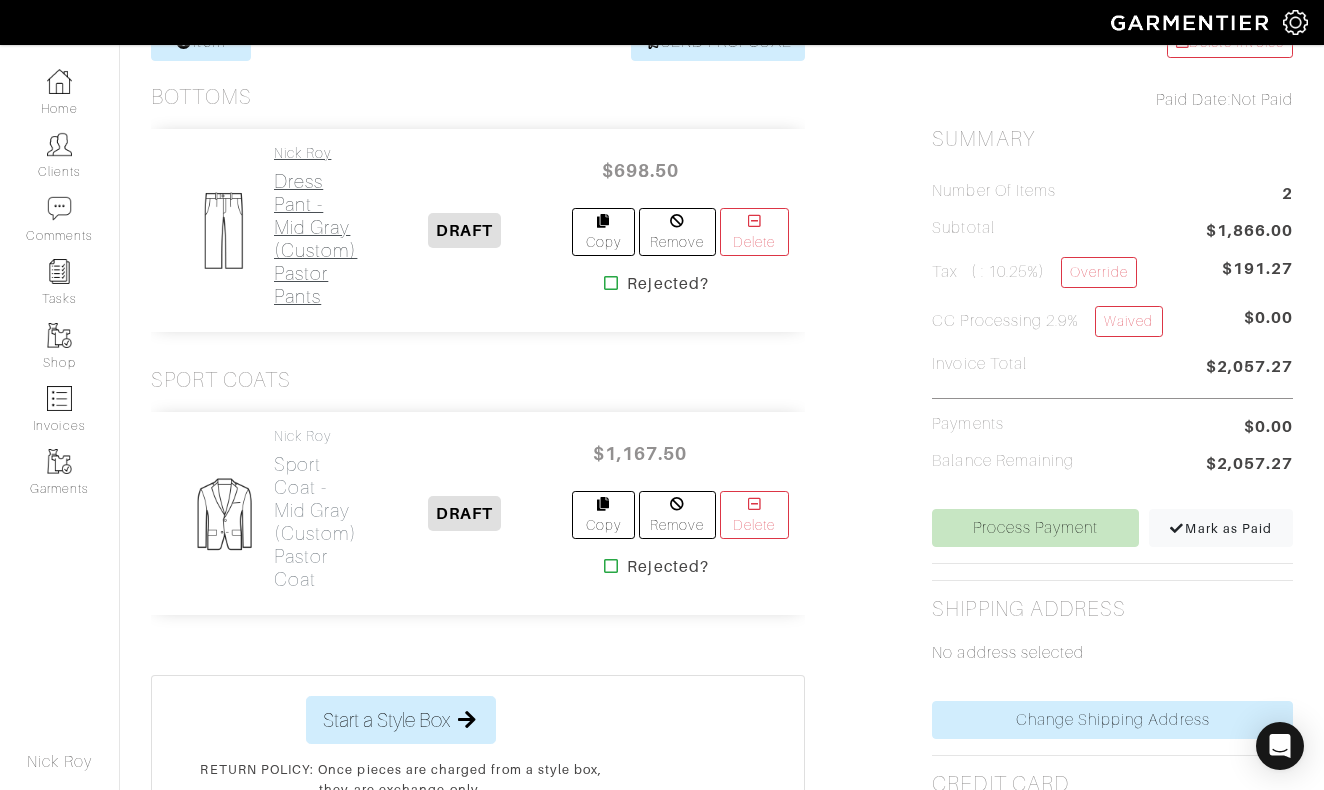 click on "Dress Pant - Mid Gray (Custom)
Pastor Pants" at bounding box center (315, 239) 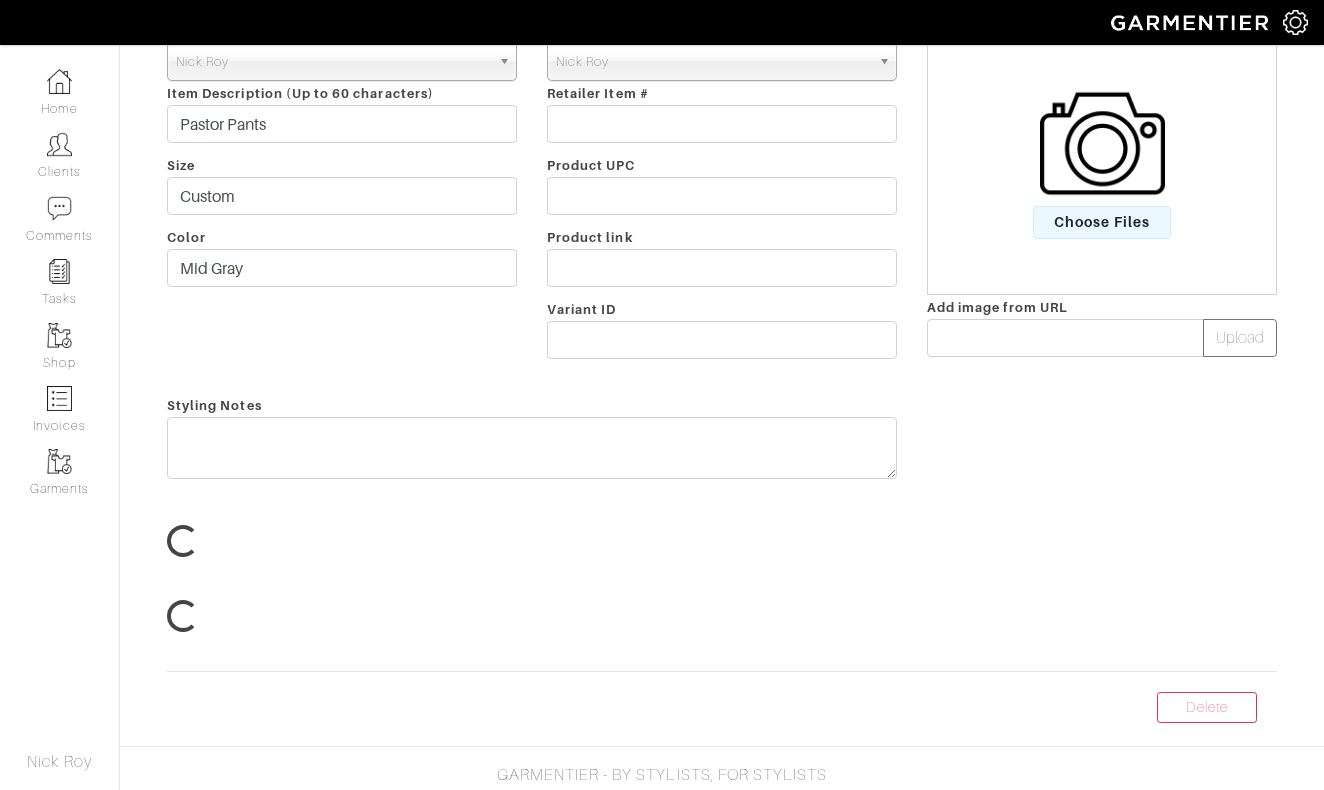 scroll, scrollTop: 0, scrollLeft: 0, axis: both 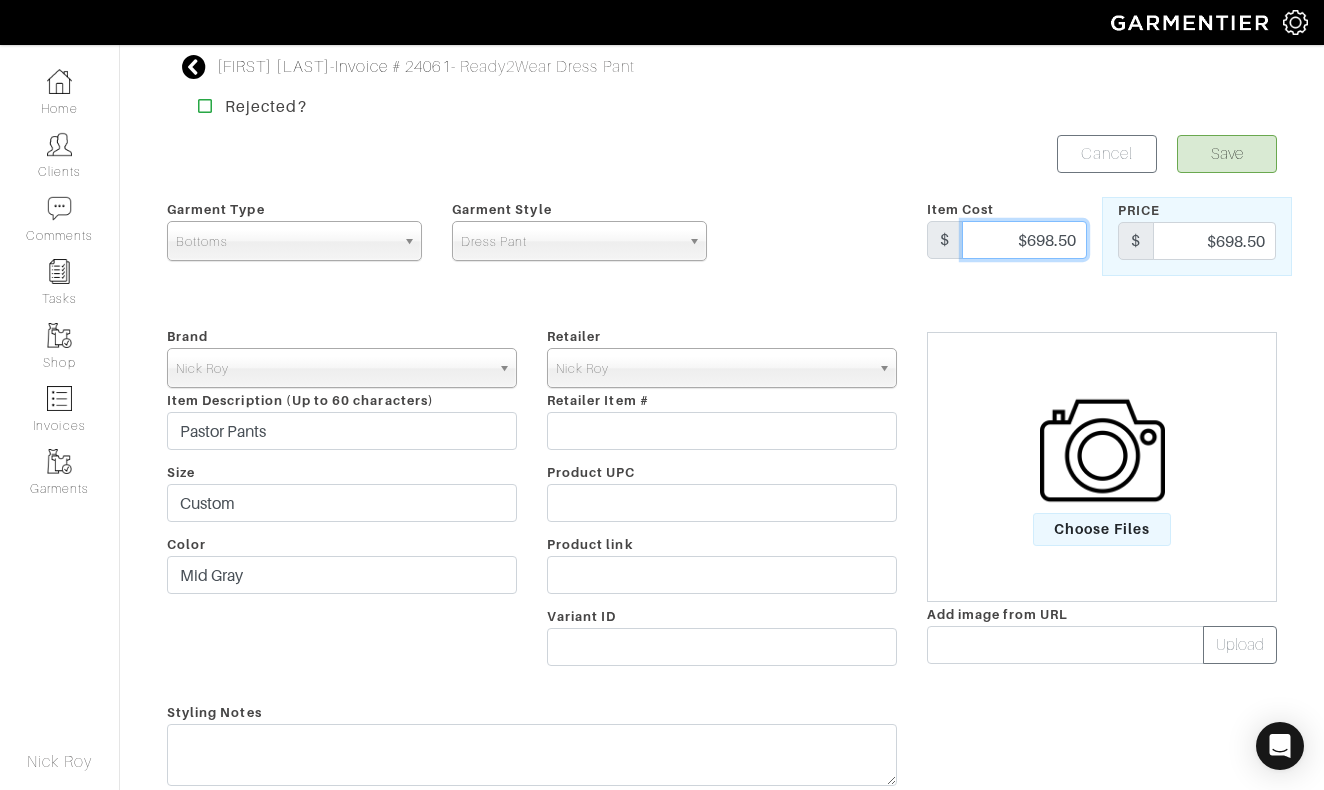 drag, startPoint x: 1012, startPoint y: 237, endPoint x: 1094, endPoint y: 240, distance: 82.05486 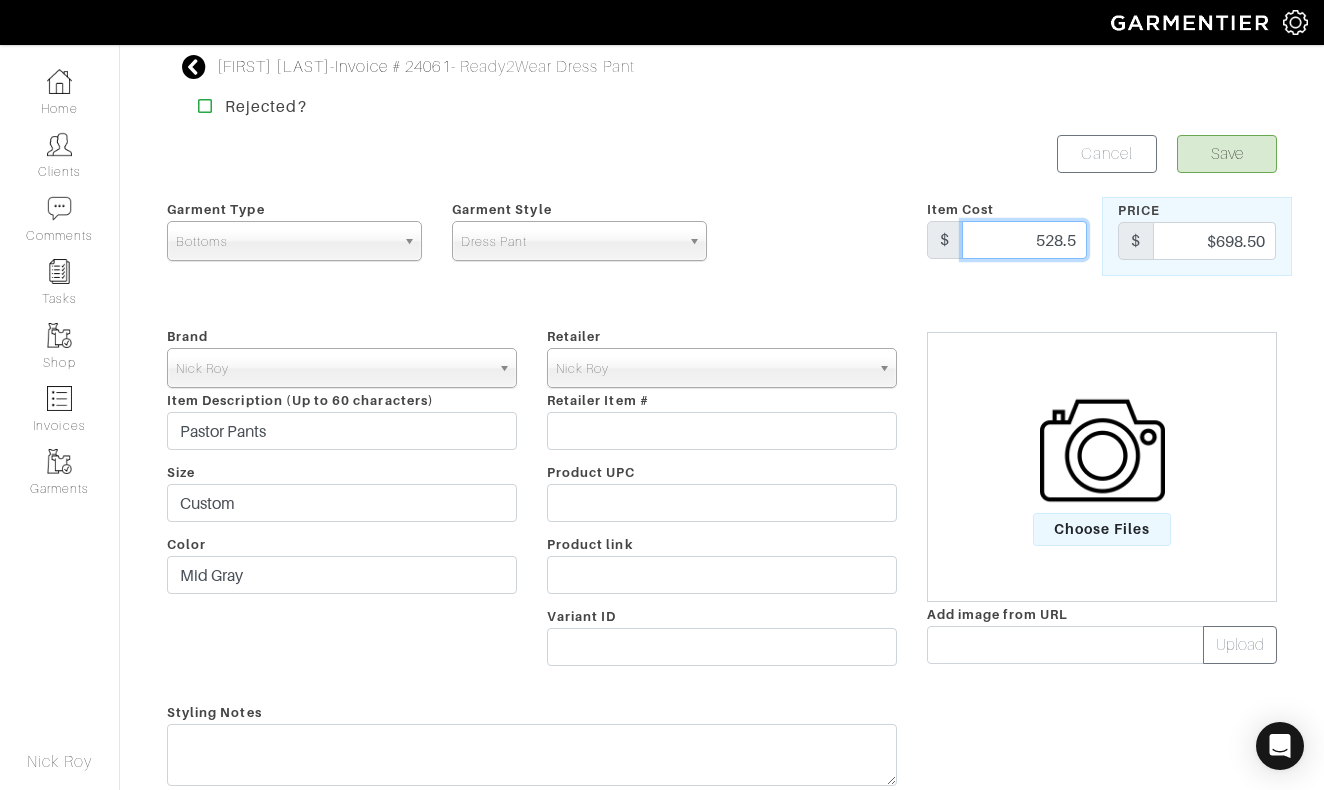 type on "528.5" 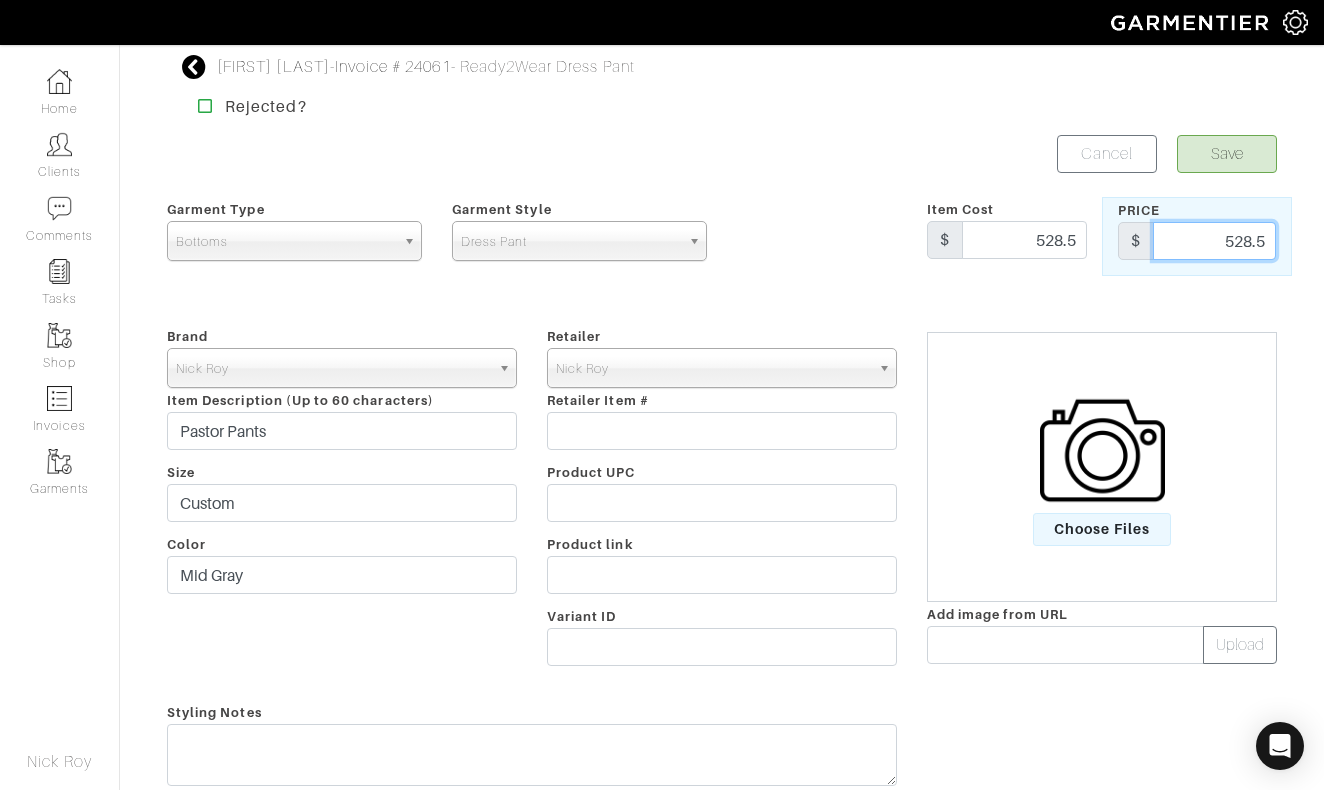 type on "528.5" 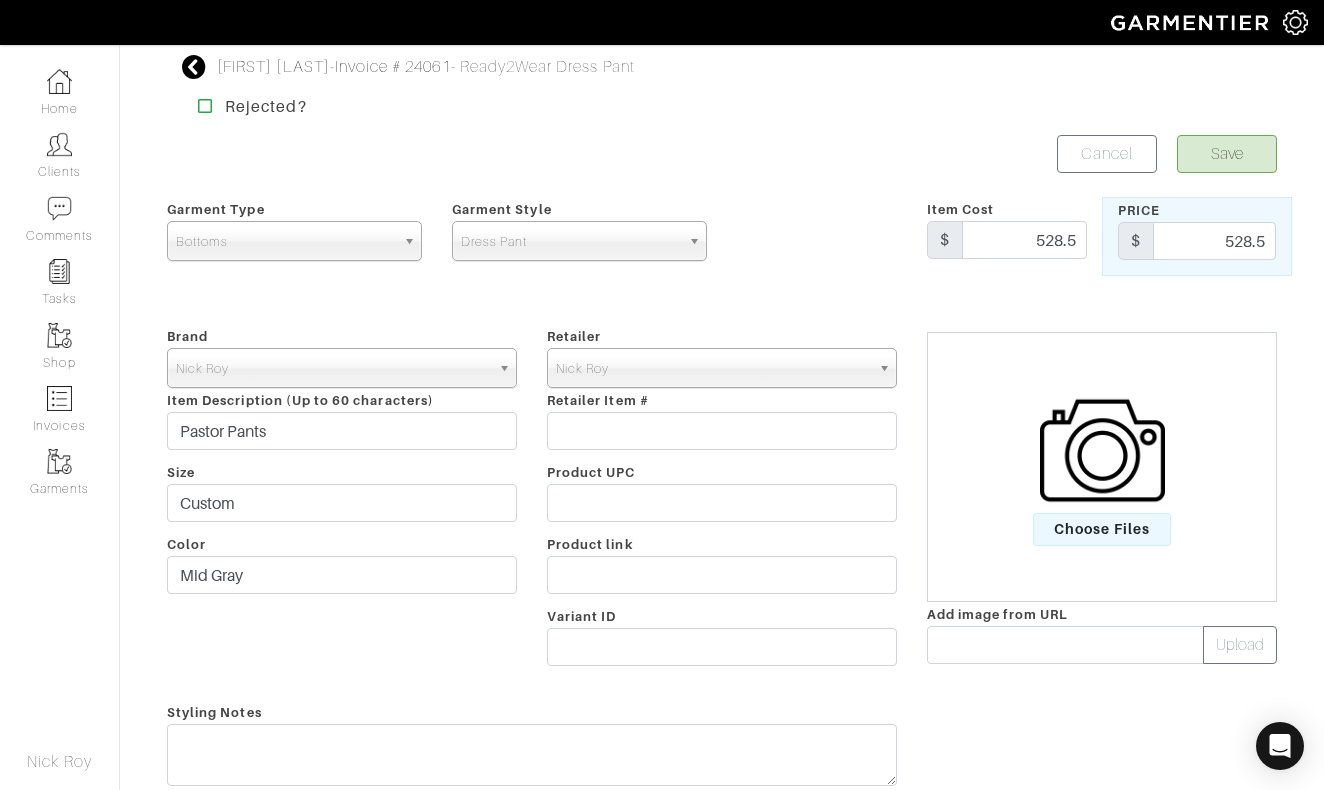 scroll, scrollTop: 0, scrollLeft: 0, axis: both 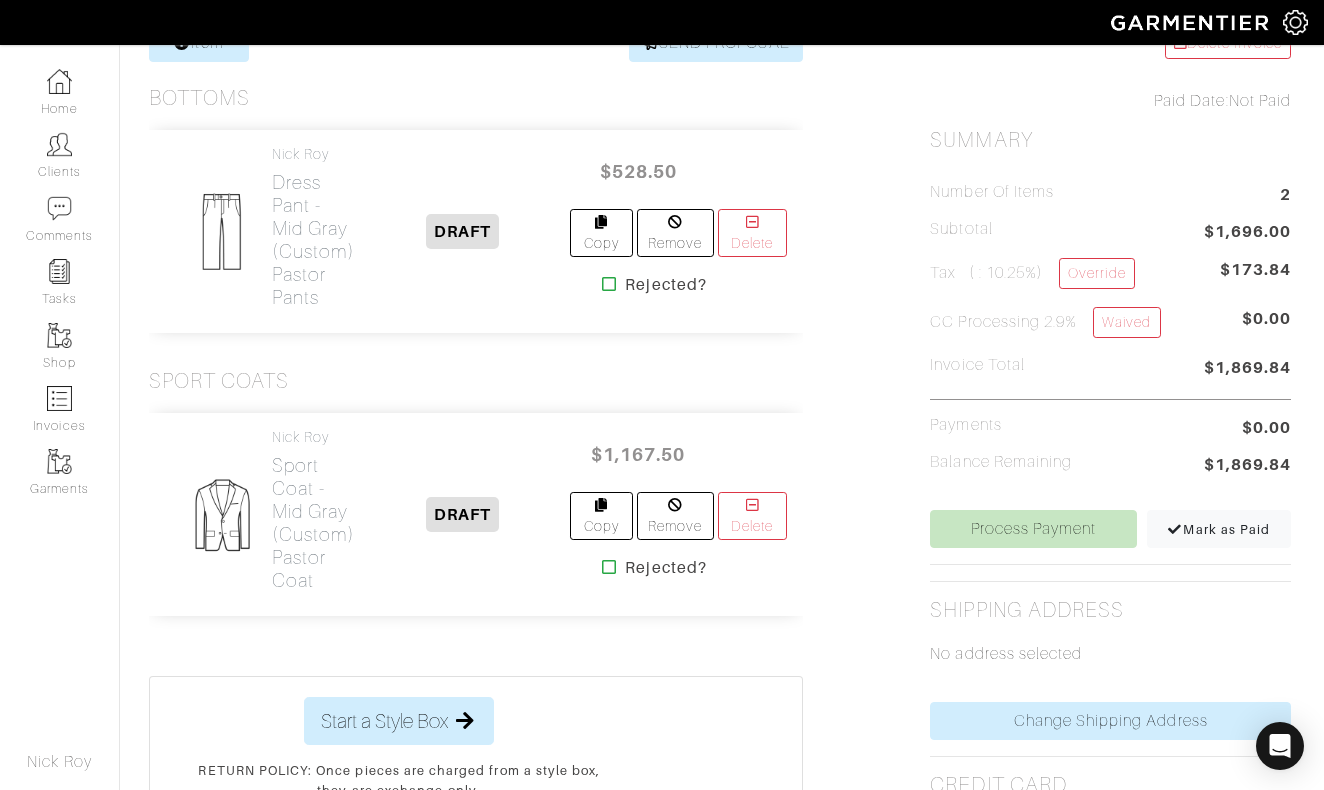 click on "$528.50" at bounding box center [638, 171] 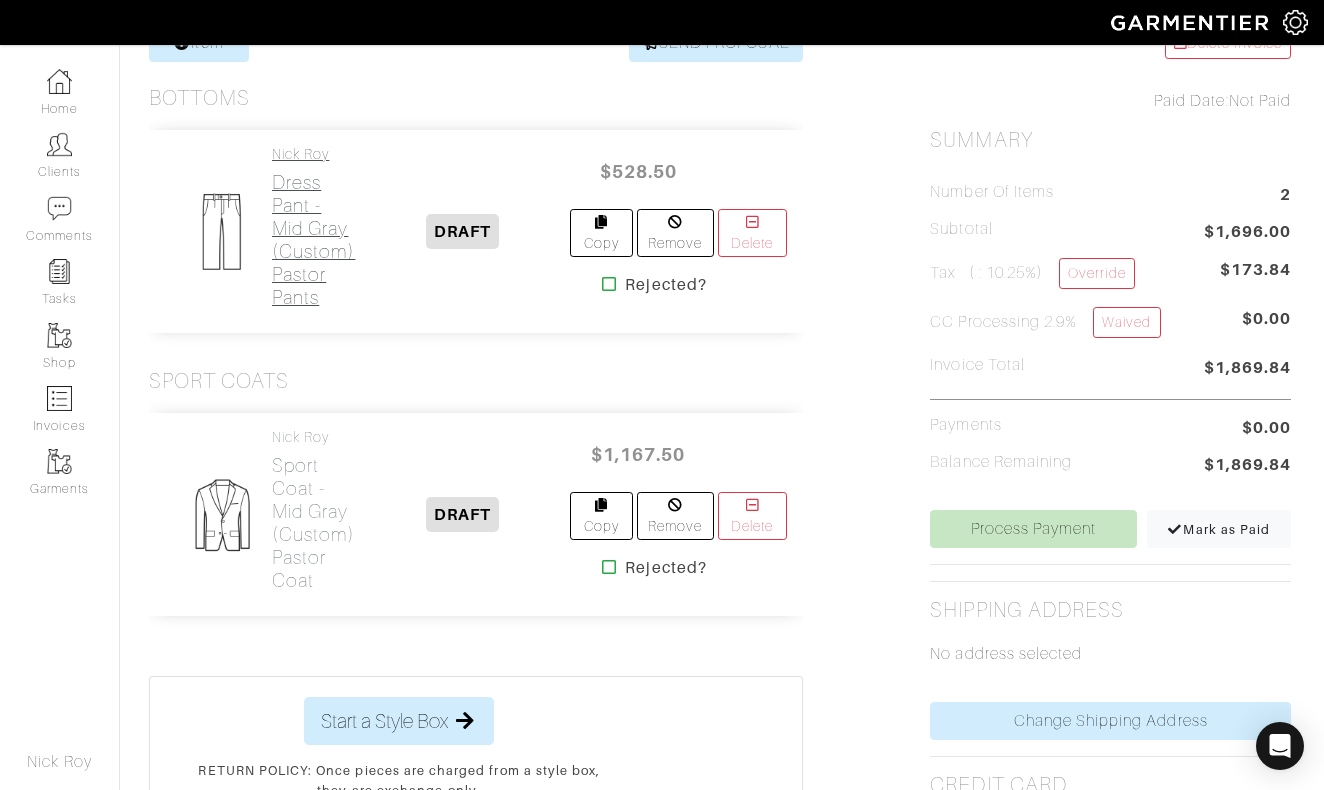 click on "Dress Pant -   Mid Gray (Custom)
Pastor Pants" at bounding box center [313, 240] 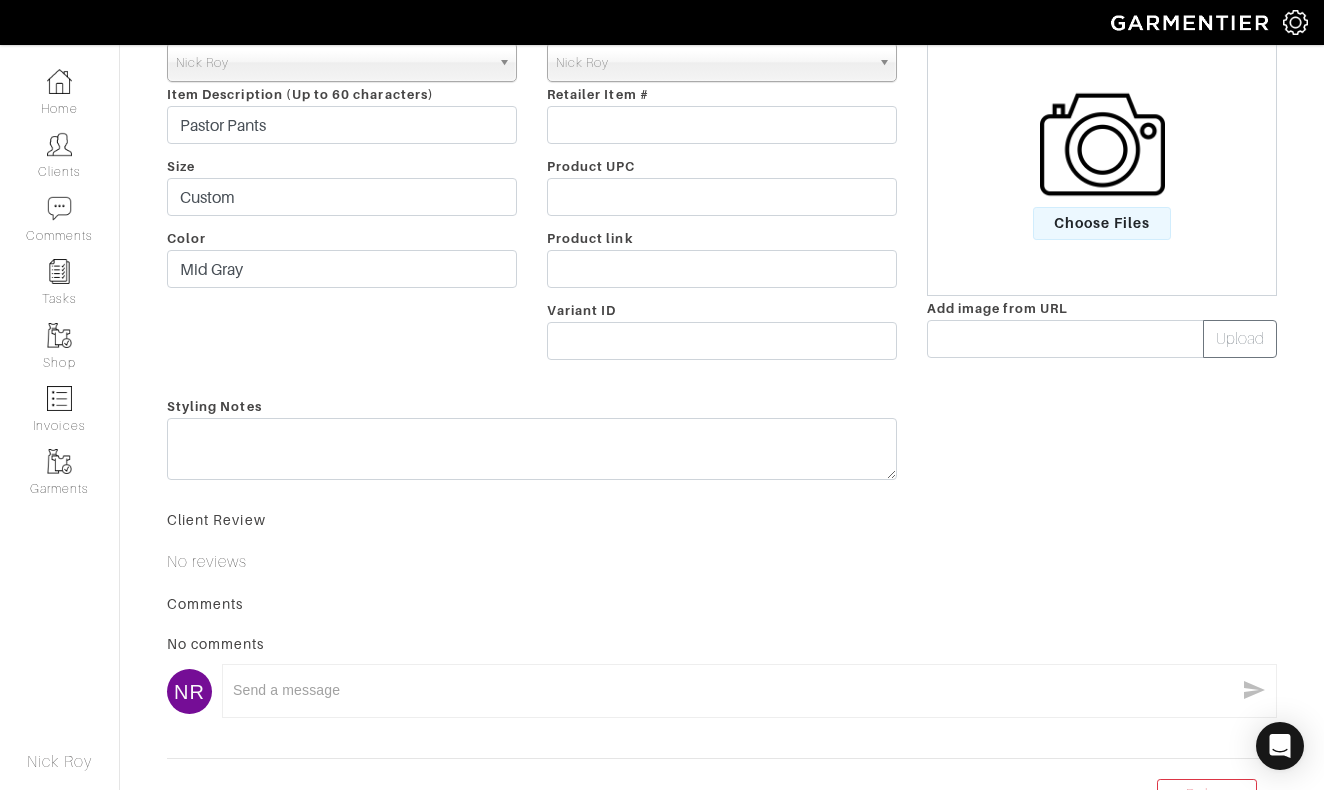 scroll, scrollTop: 0, scrollLeft: 0, axis: both 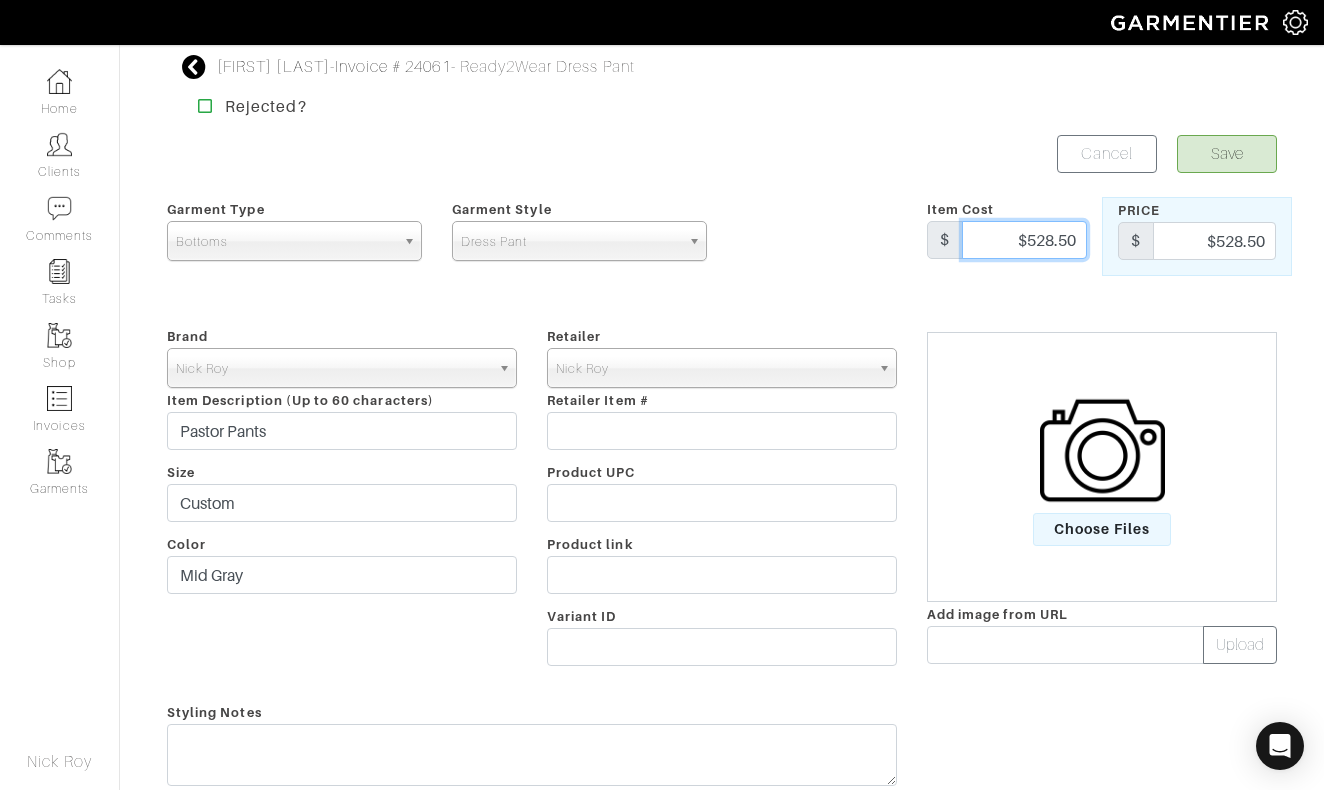 click on "$528.50" at bounding box center [1024, 240] 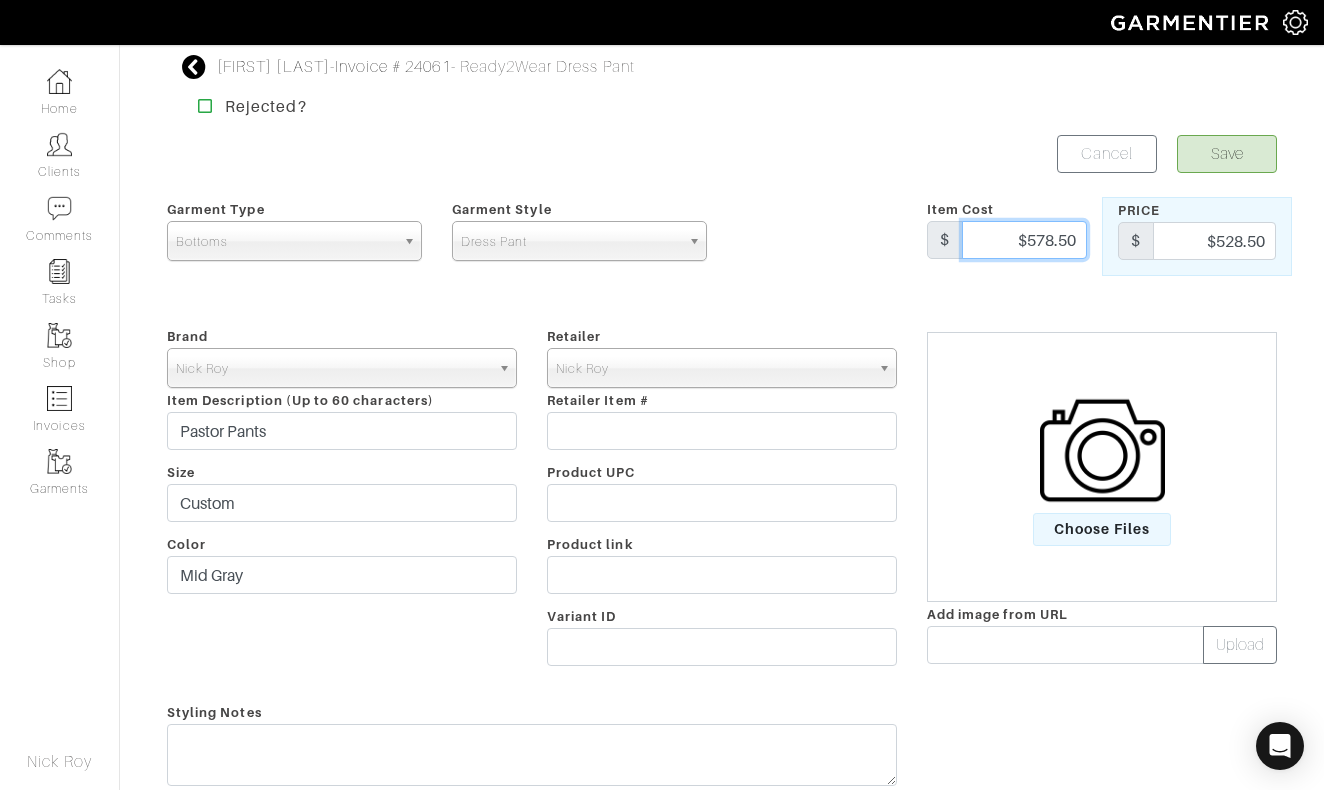 type on "$578.50" 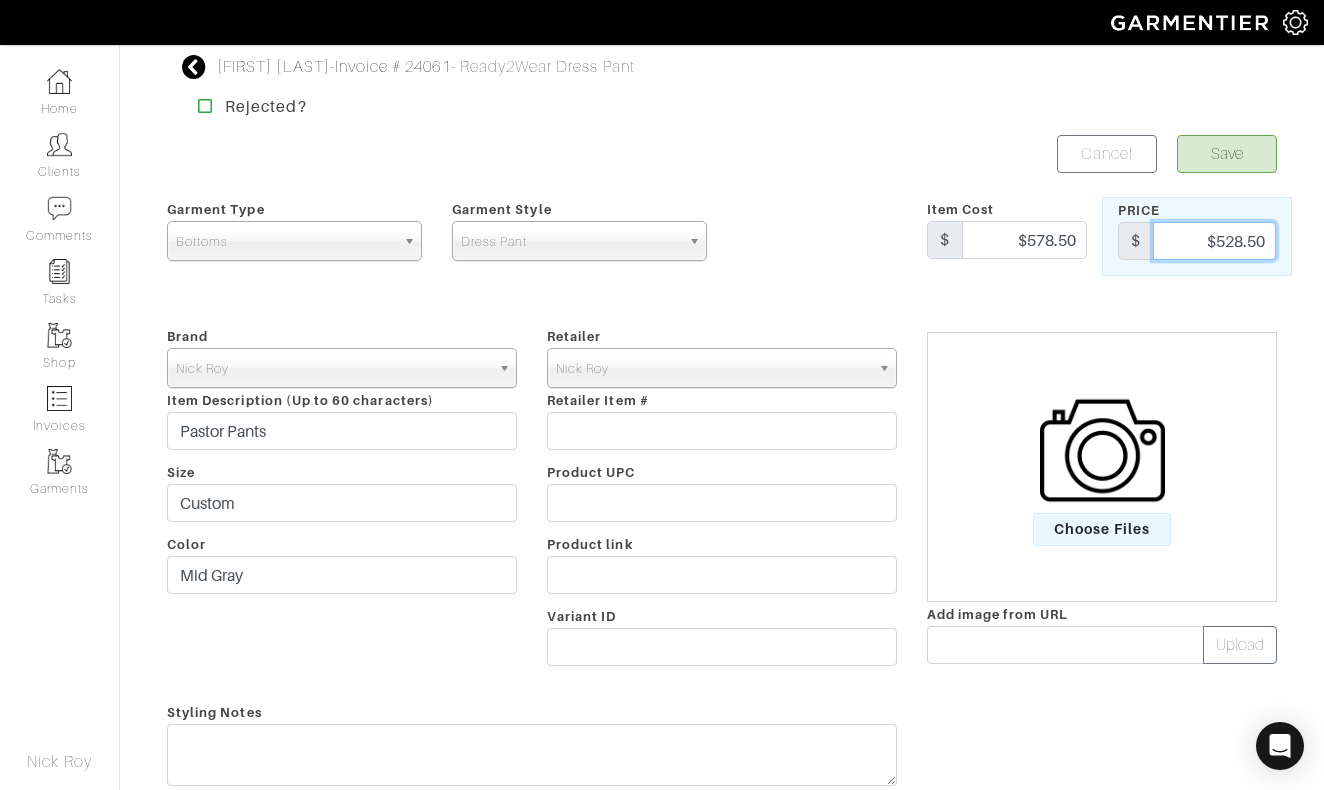 click on "$528.50" at bounding box center [1214, 241] 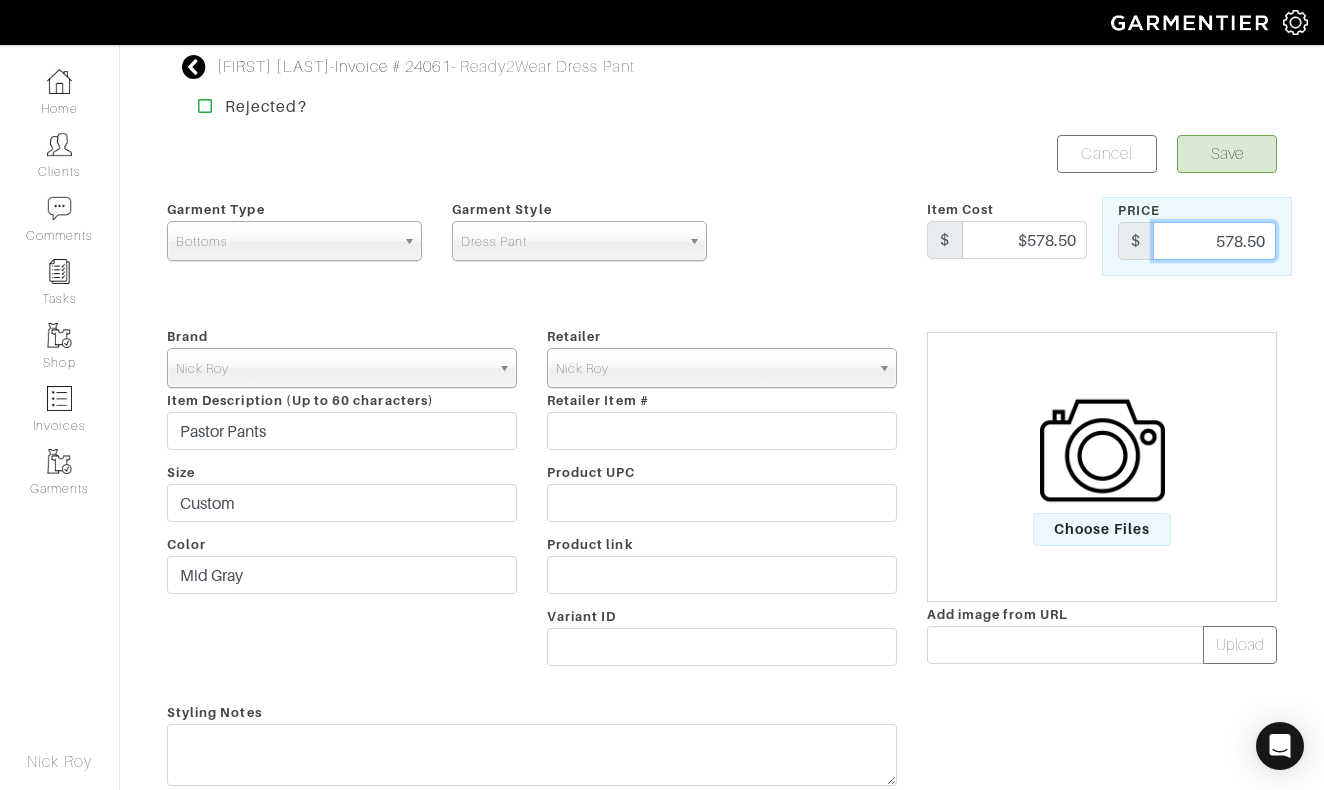 type on "578.50" 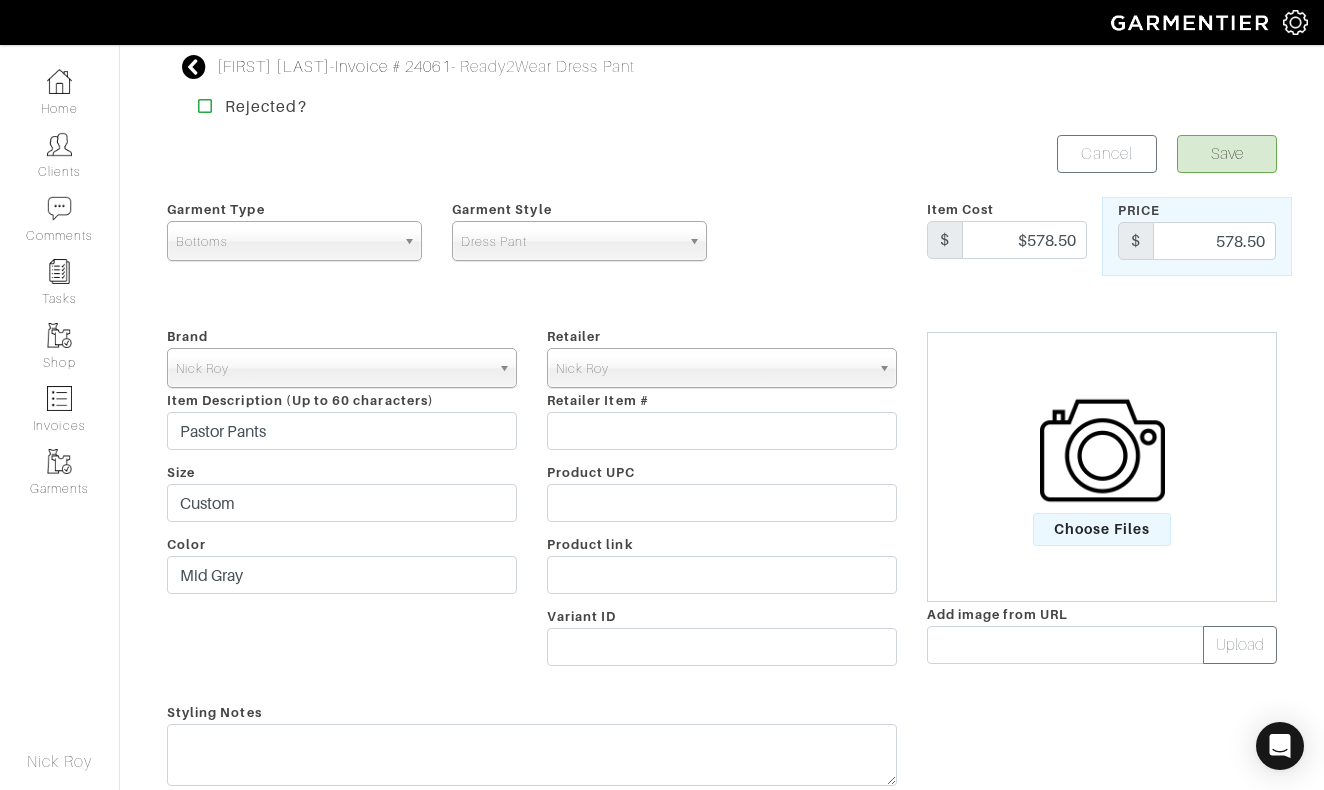 click on "Save" at bounding box center (1227, 154) 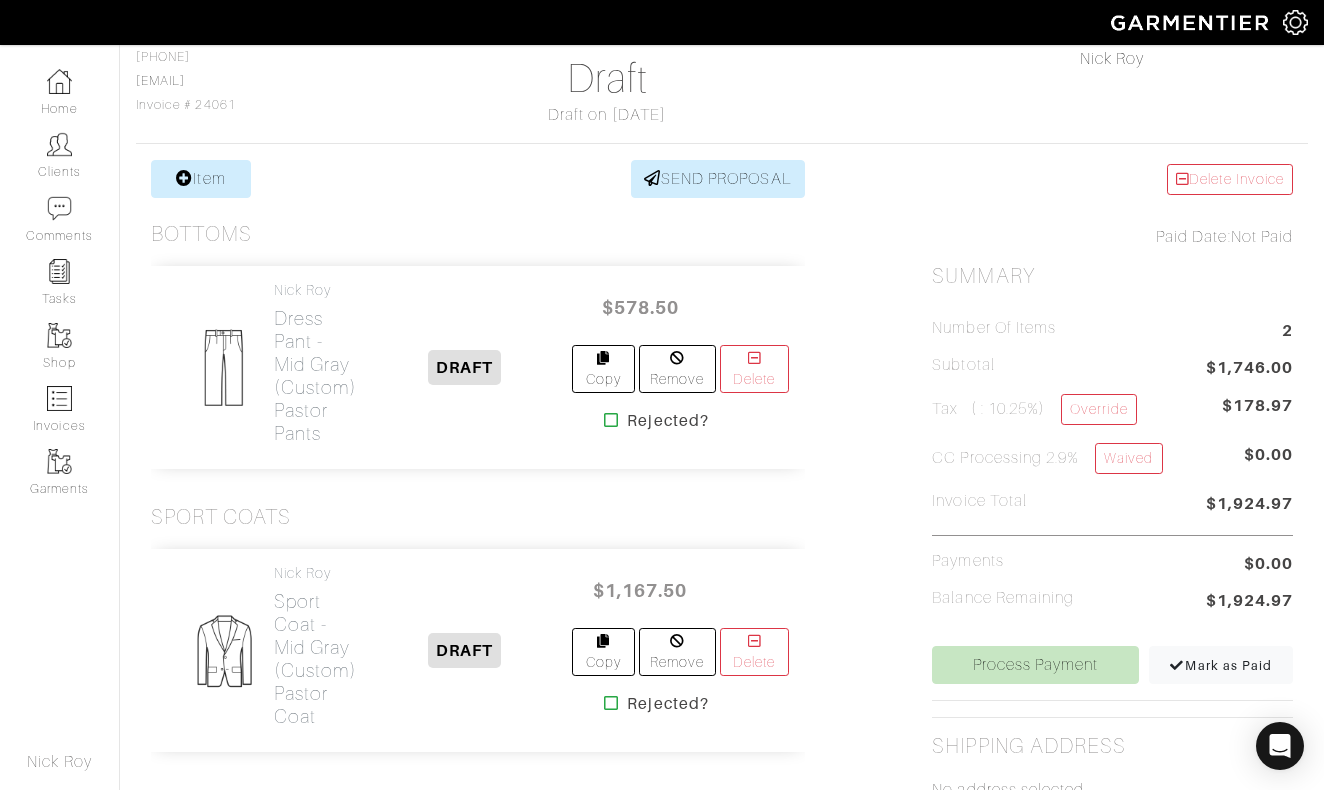 scroll, scrollTop: 166, scrollLeft: 0, axis: vertical 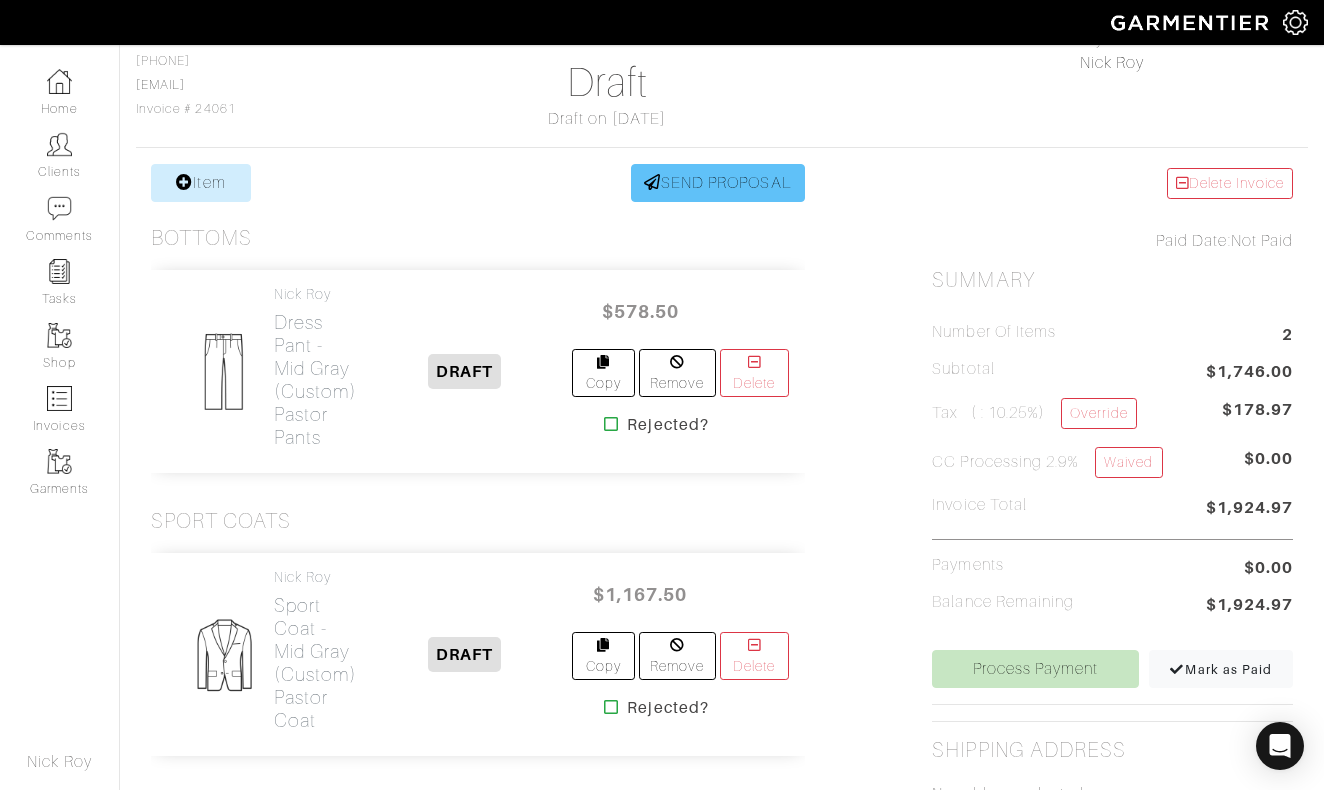 click on "SEND PROPOSAL" at bounding box center [718, 183] 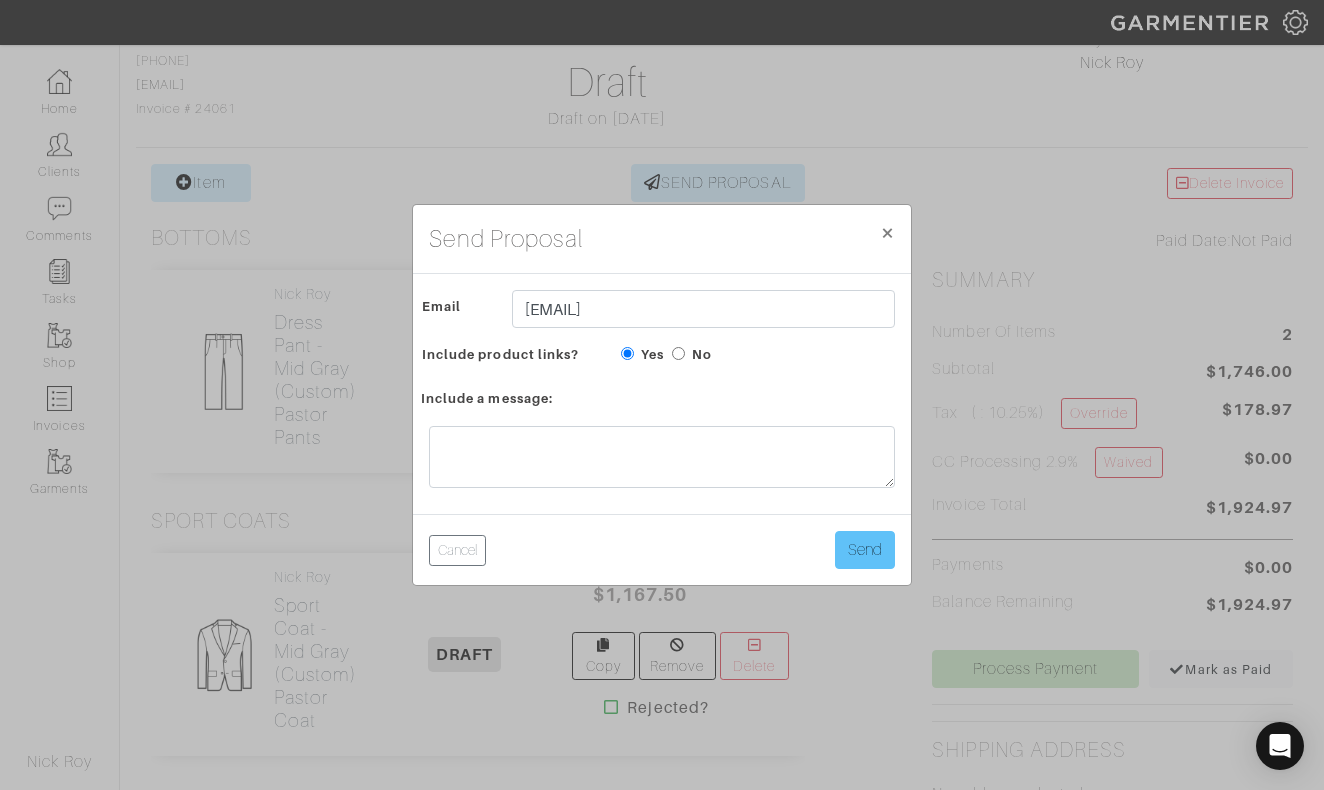 click on "Send" at bounding box center [865, 550] 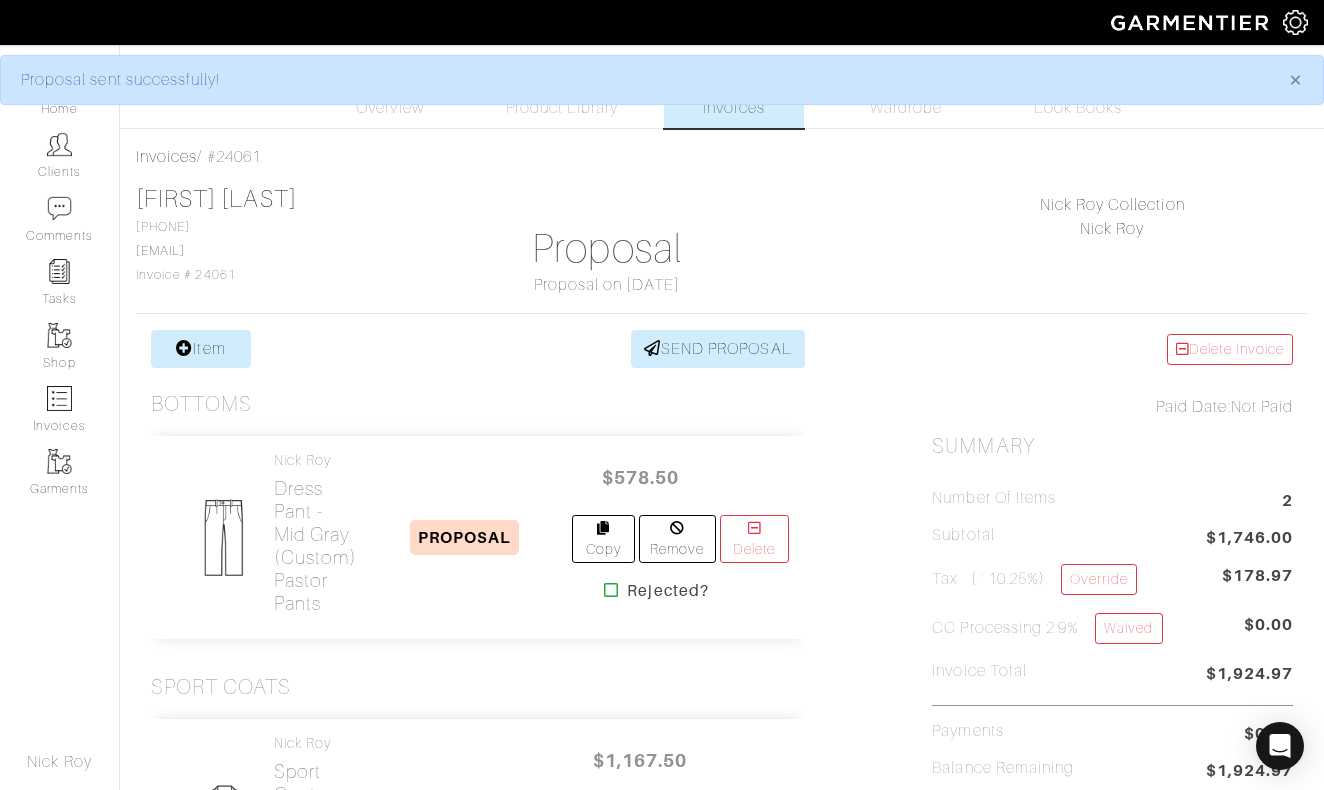 scroll, scrollTop: 0, scrollLeft: 0, axis: both 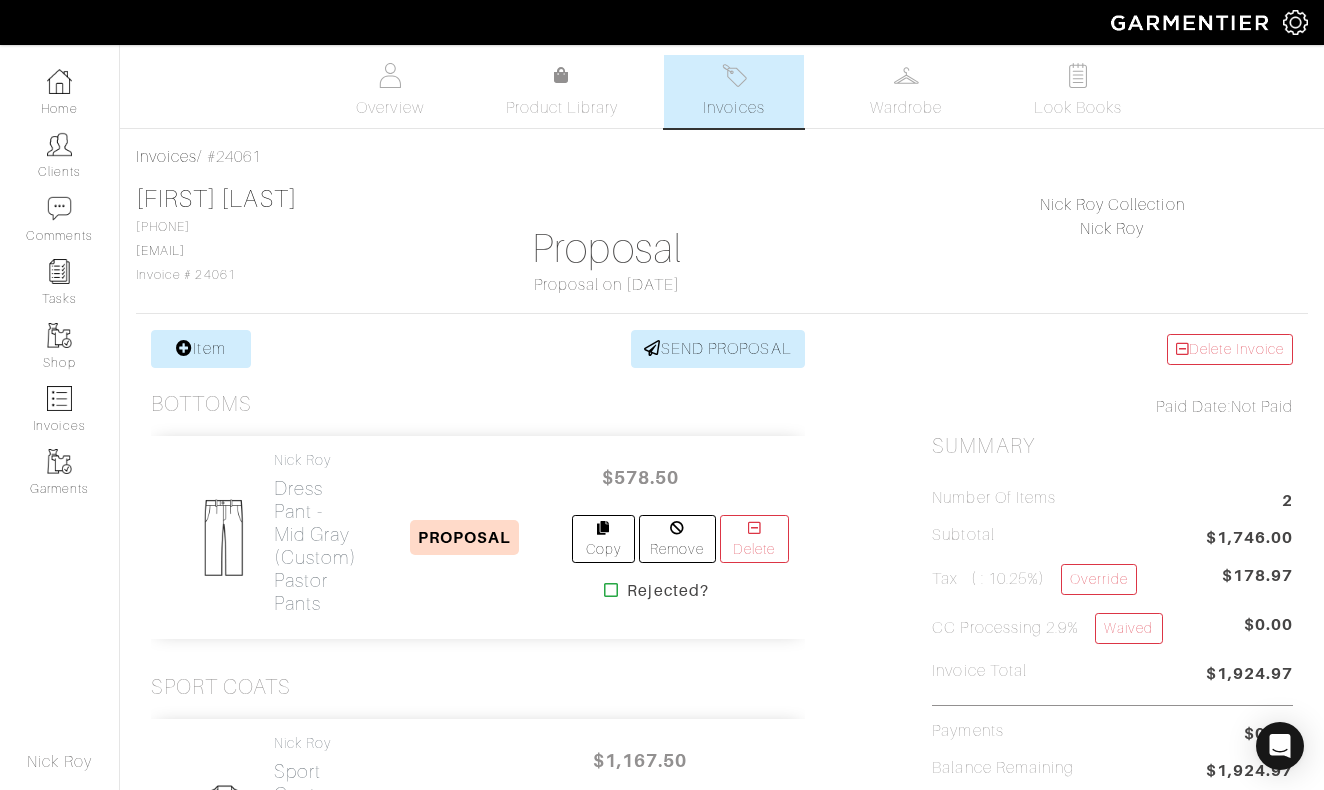 click on "Item
SEND PROPOSAL
Bottoms
[FIRST] [LAST]
Dress Pant -   Mid Gray (Custom)
Pastor Pants
PROPOSAL
$578.50
Copy
Remove
Delete
Rejected?
Sport Coats" at bounding box center [722, 806] 